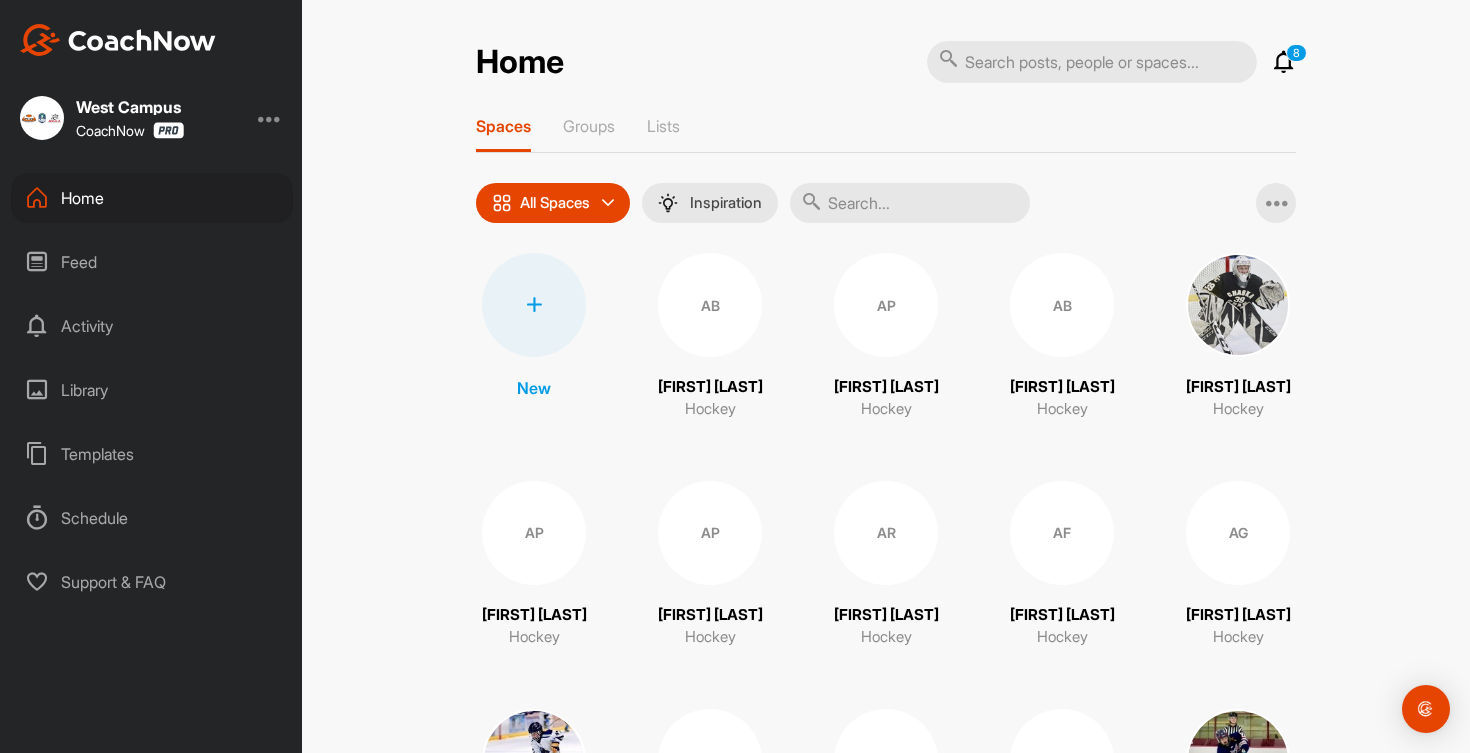scroll, scrollTop: 0, scrollLeft: 0, axis: both 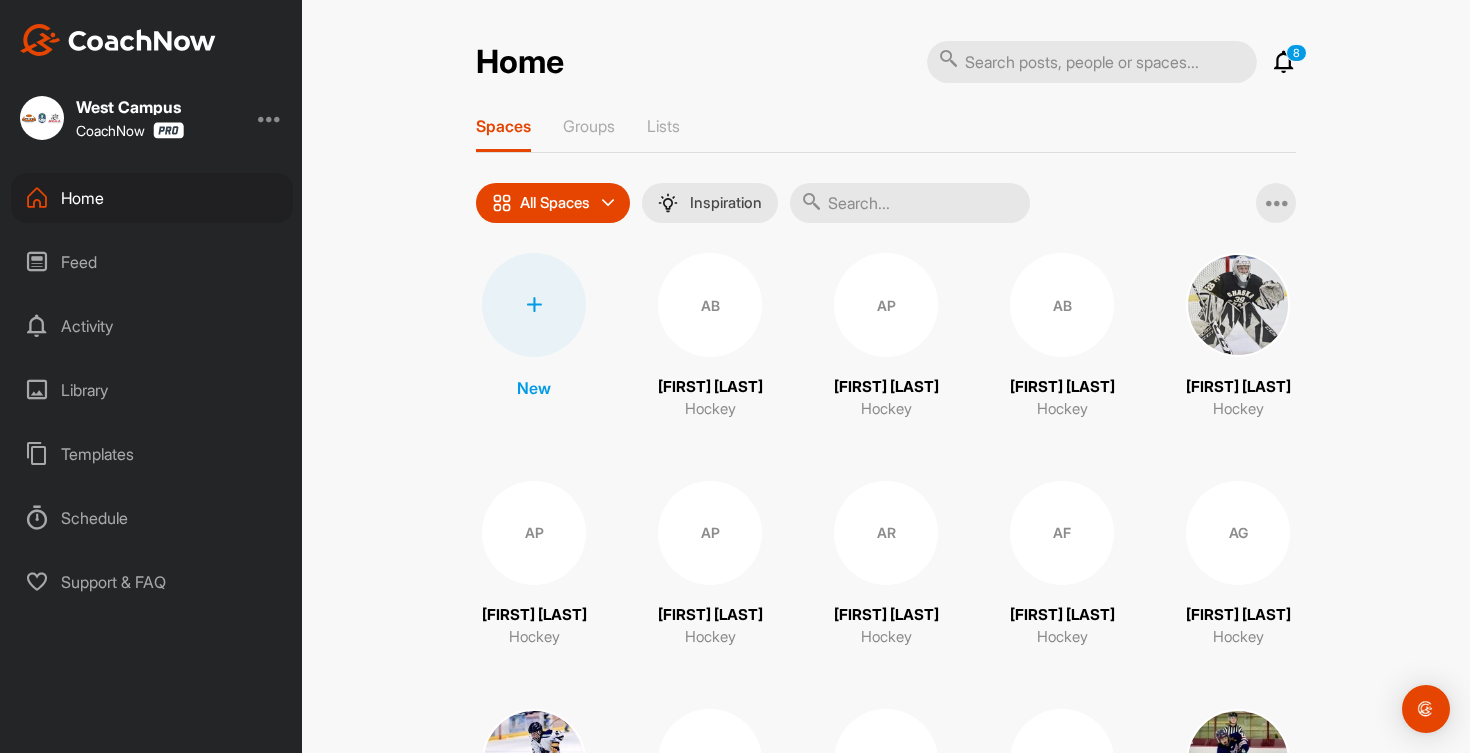 click at bounding box center [910, 203] 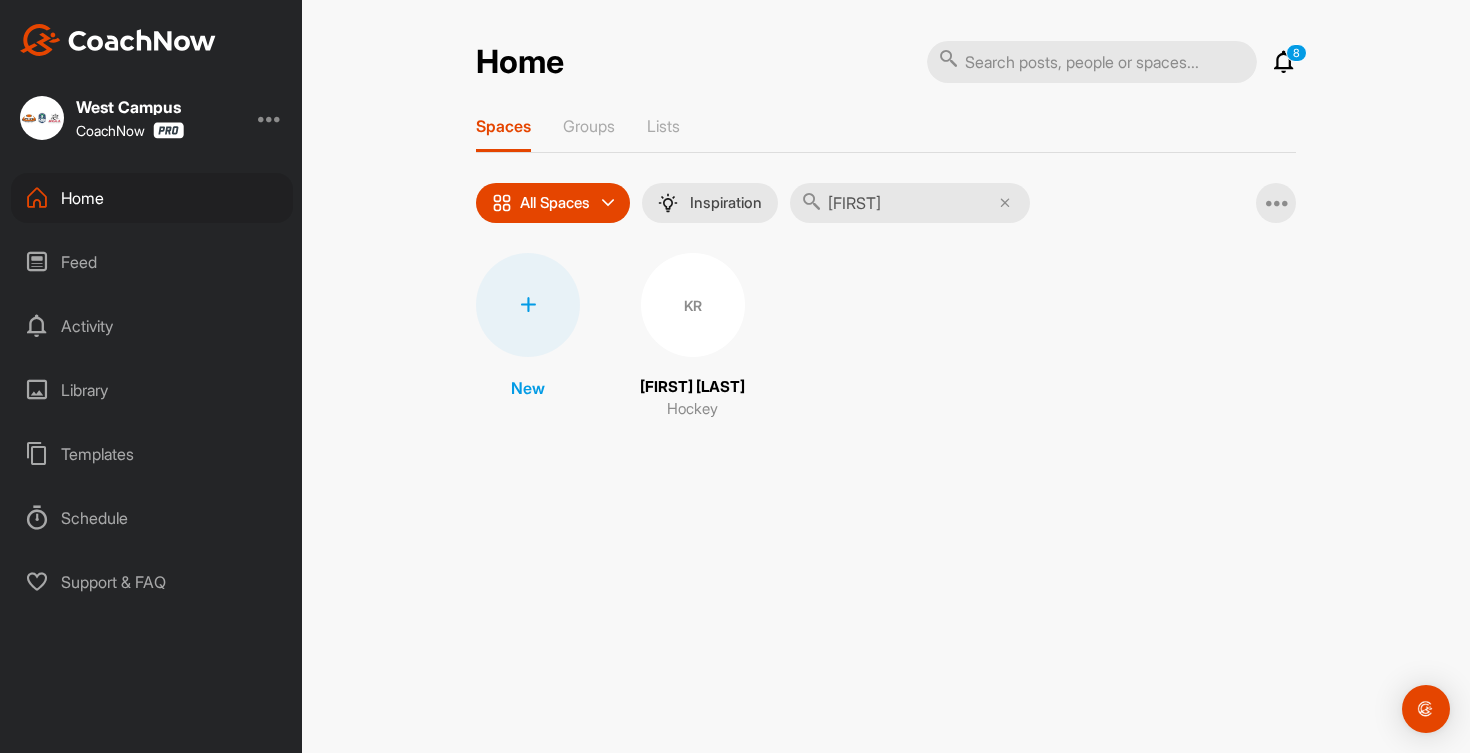 type on "[FIRST]" 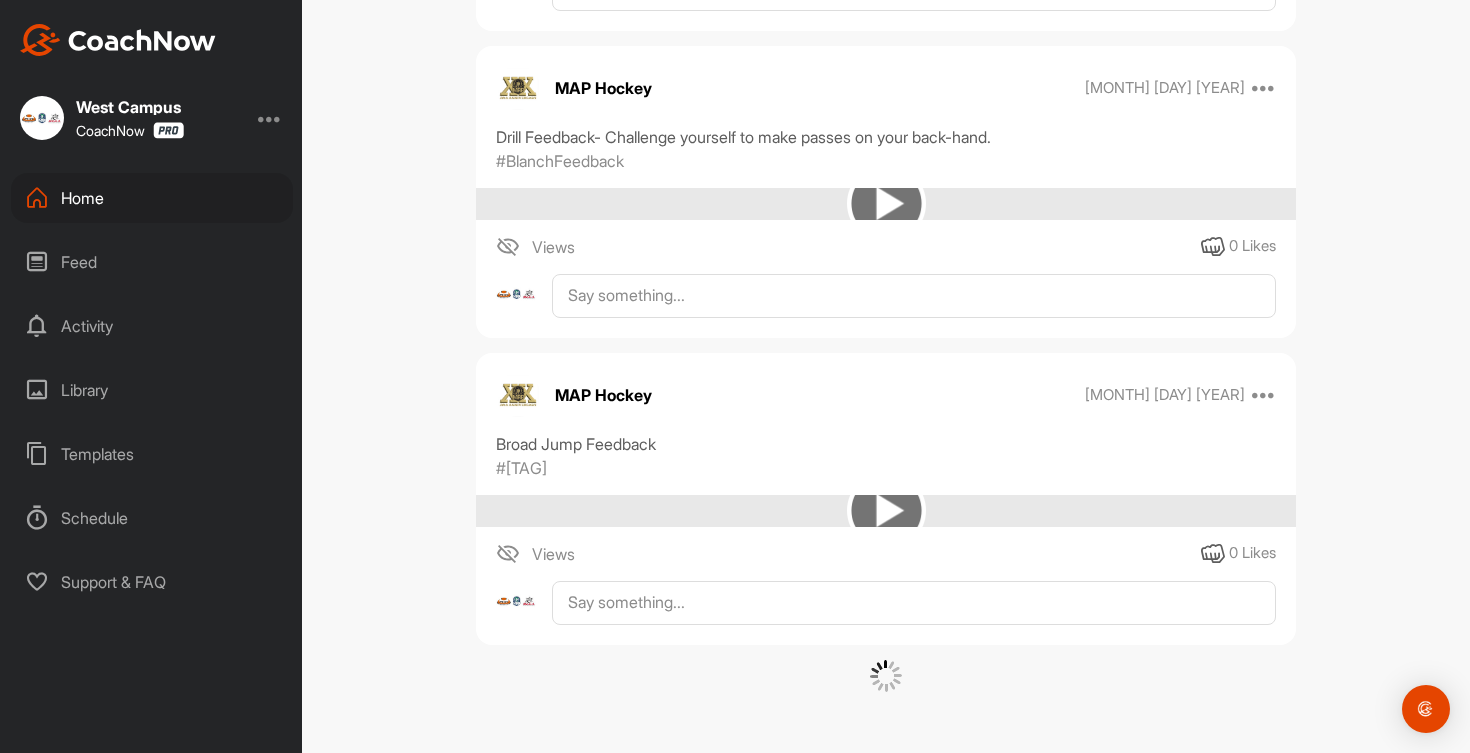 scroll, scrollTop: 13355, scrollLeft: 0, axis: vertical 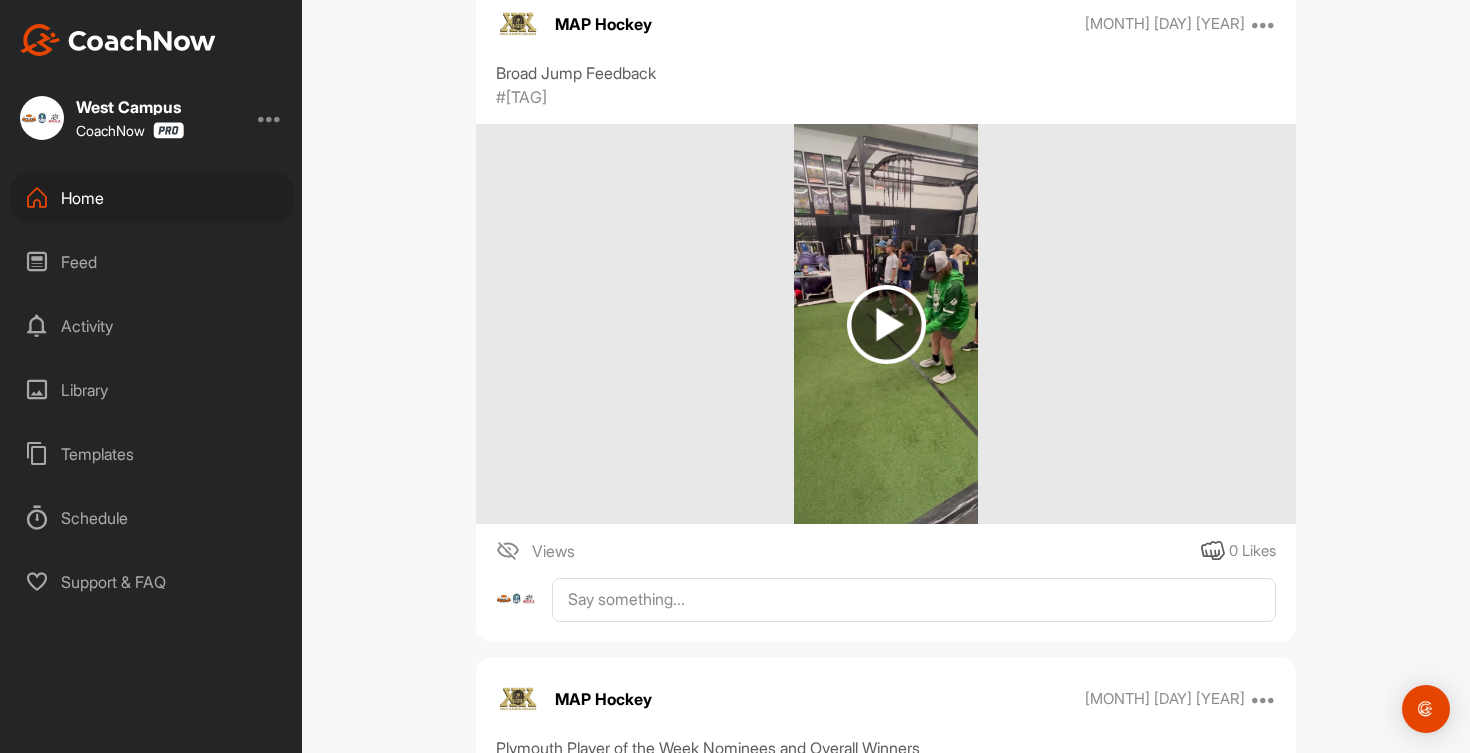 click at bounding box center (886, 324) 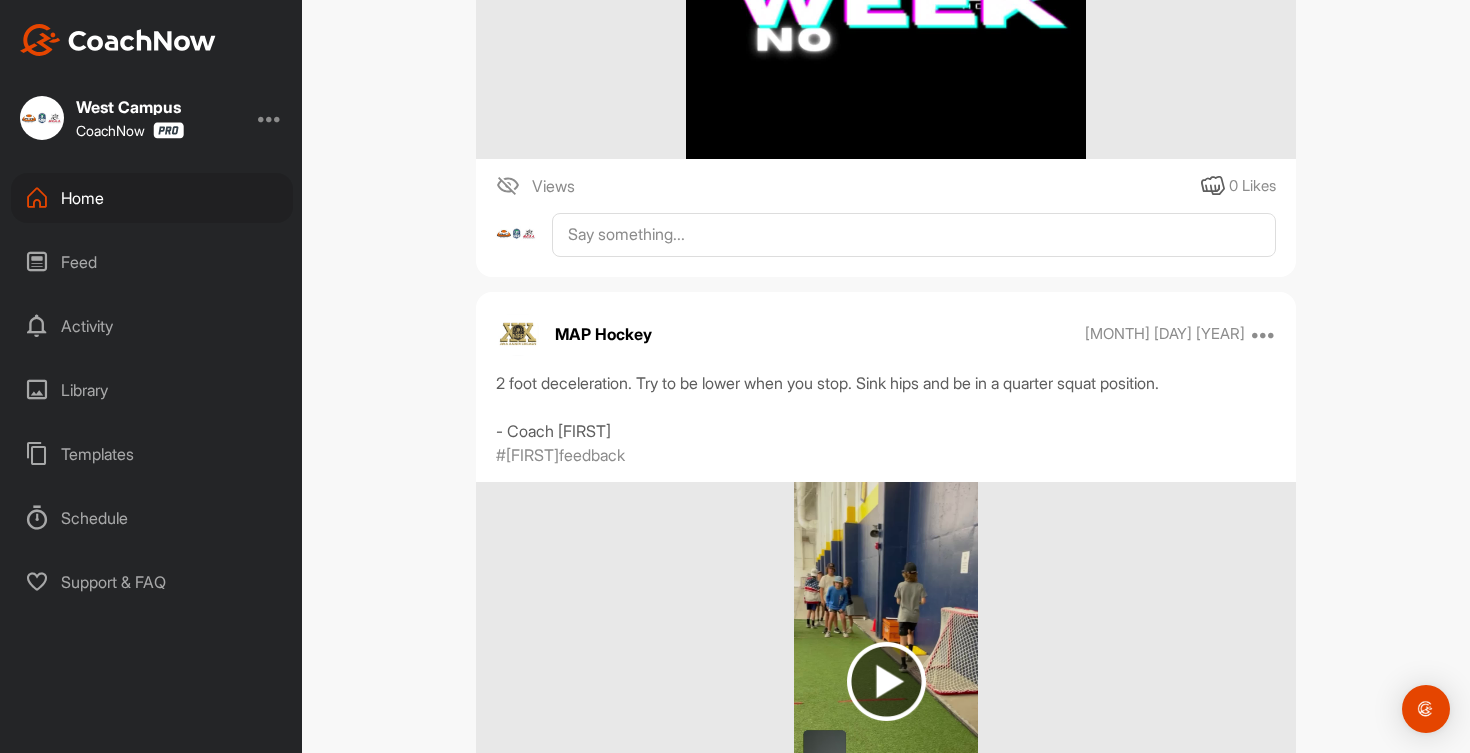 scroll, scrollTop: 8520, scrollLeft: 0, axis: vertical 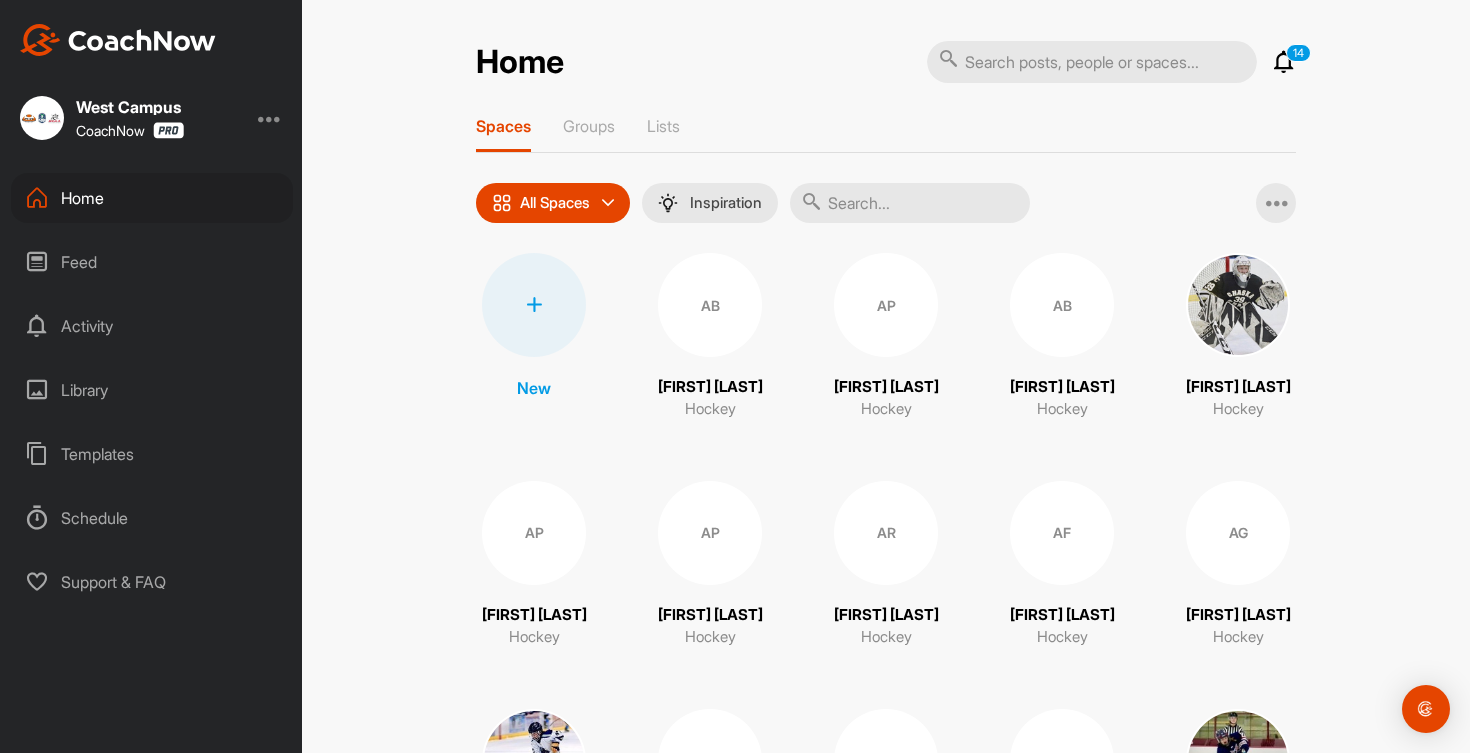 click at bounding box center (910, 203) 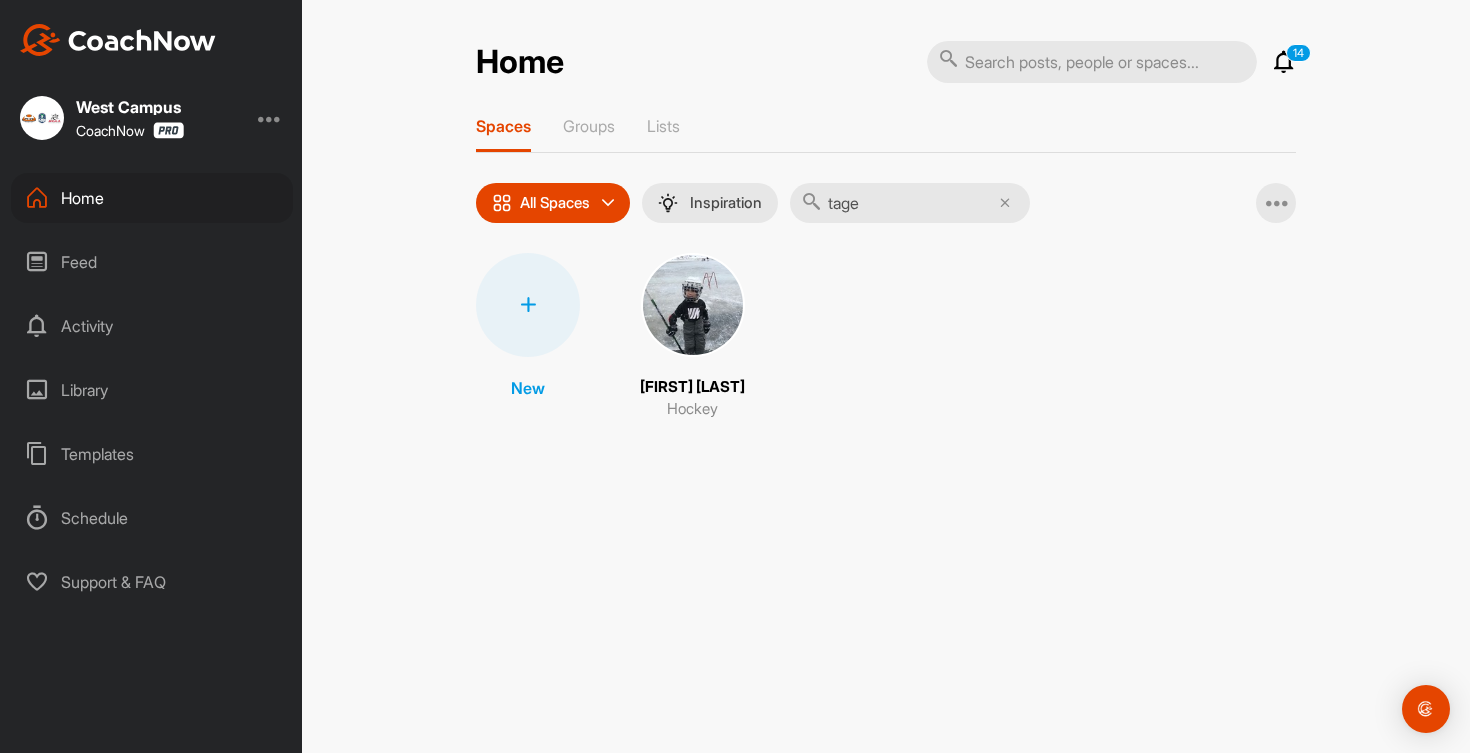 type on "tage" 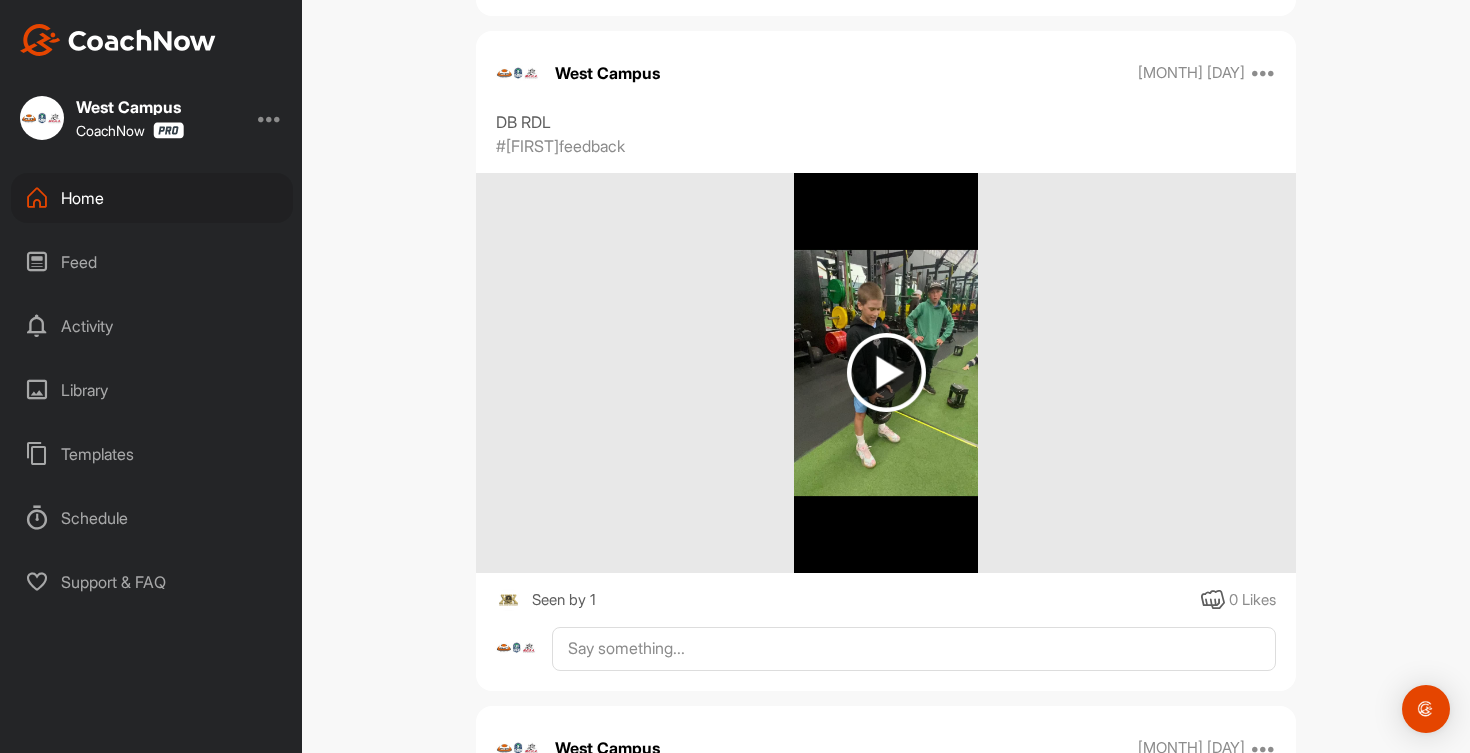 scroll, scrollTop: 2185, scrollLeft: 0, axis: vertical 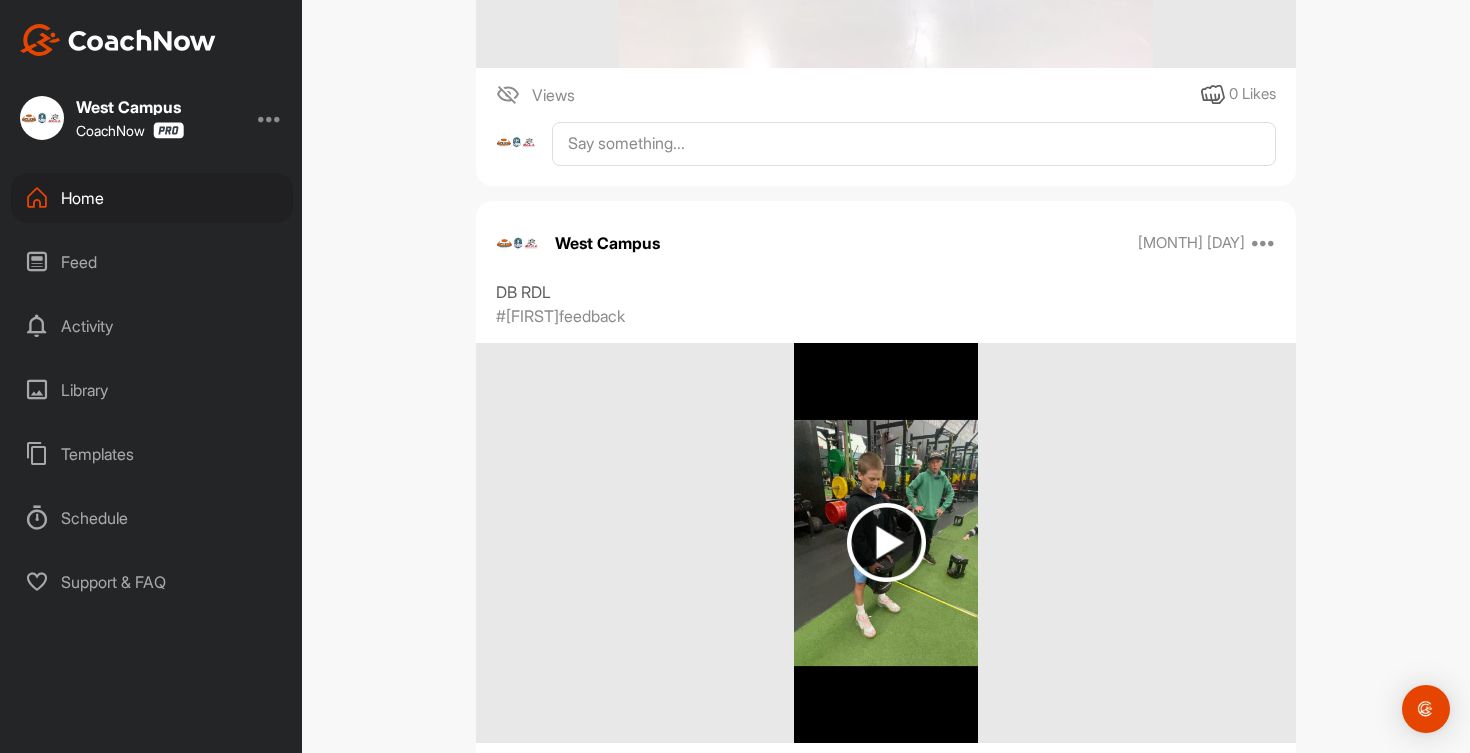 click at bounding box center (886, 542) 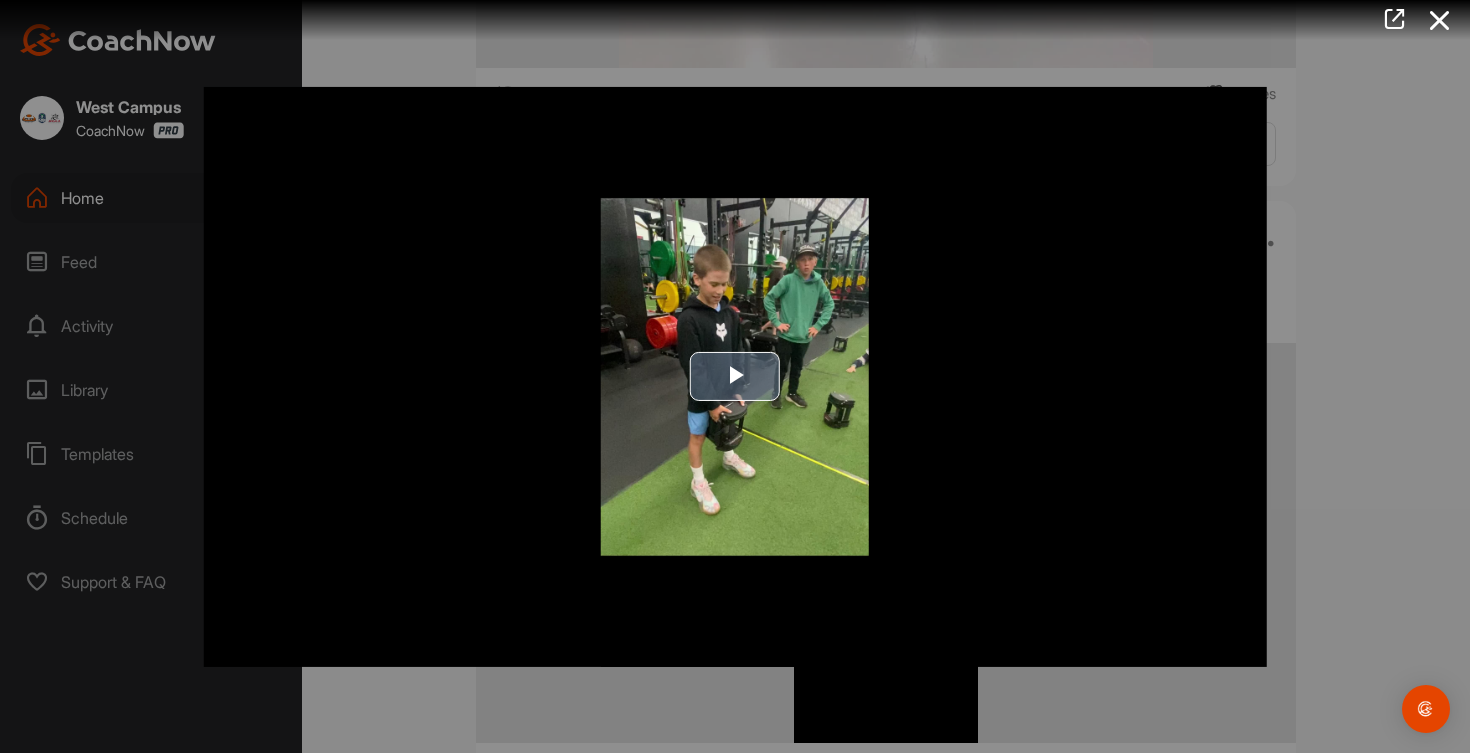 click at bounding box center (735, 377) 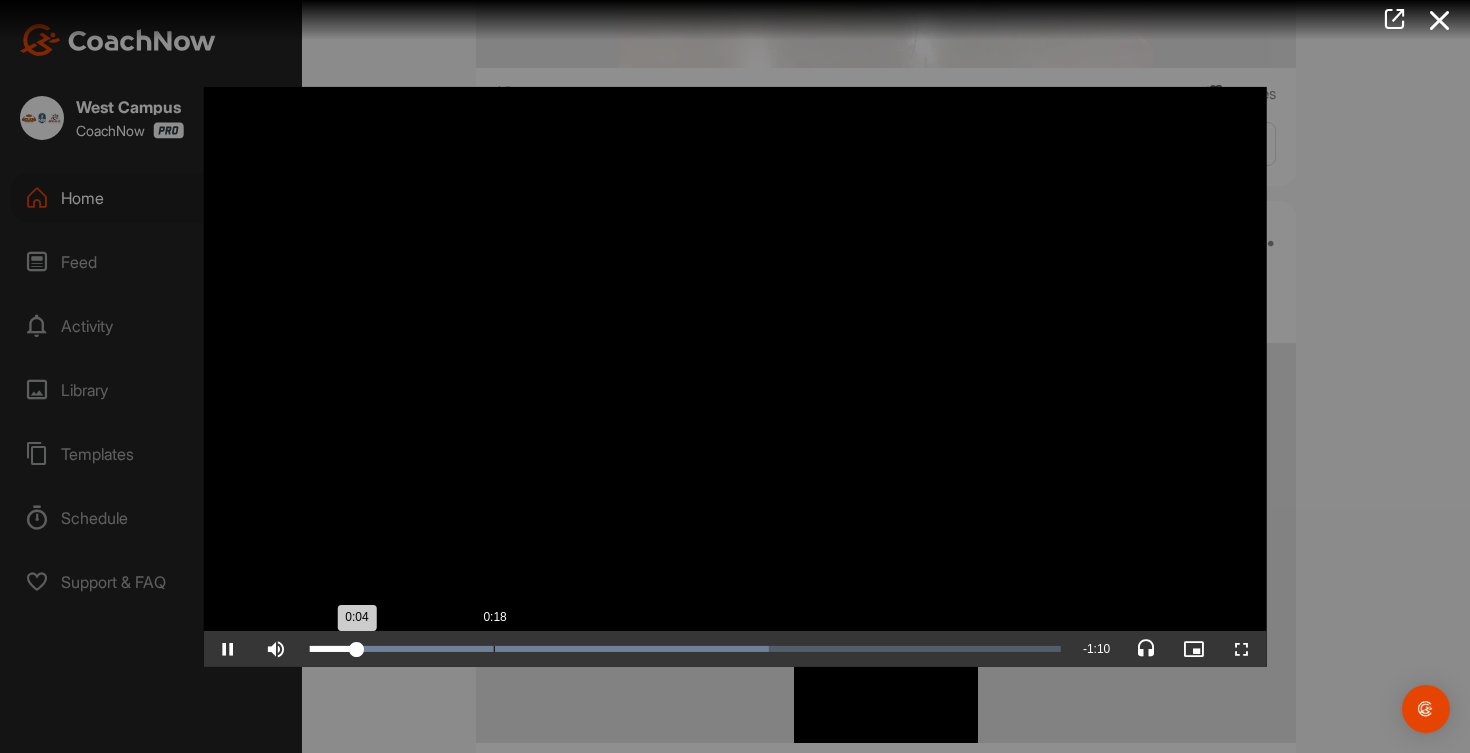 click on "0:18" at bounding box center (494, 649) 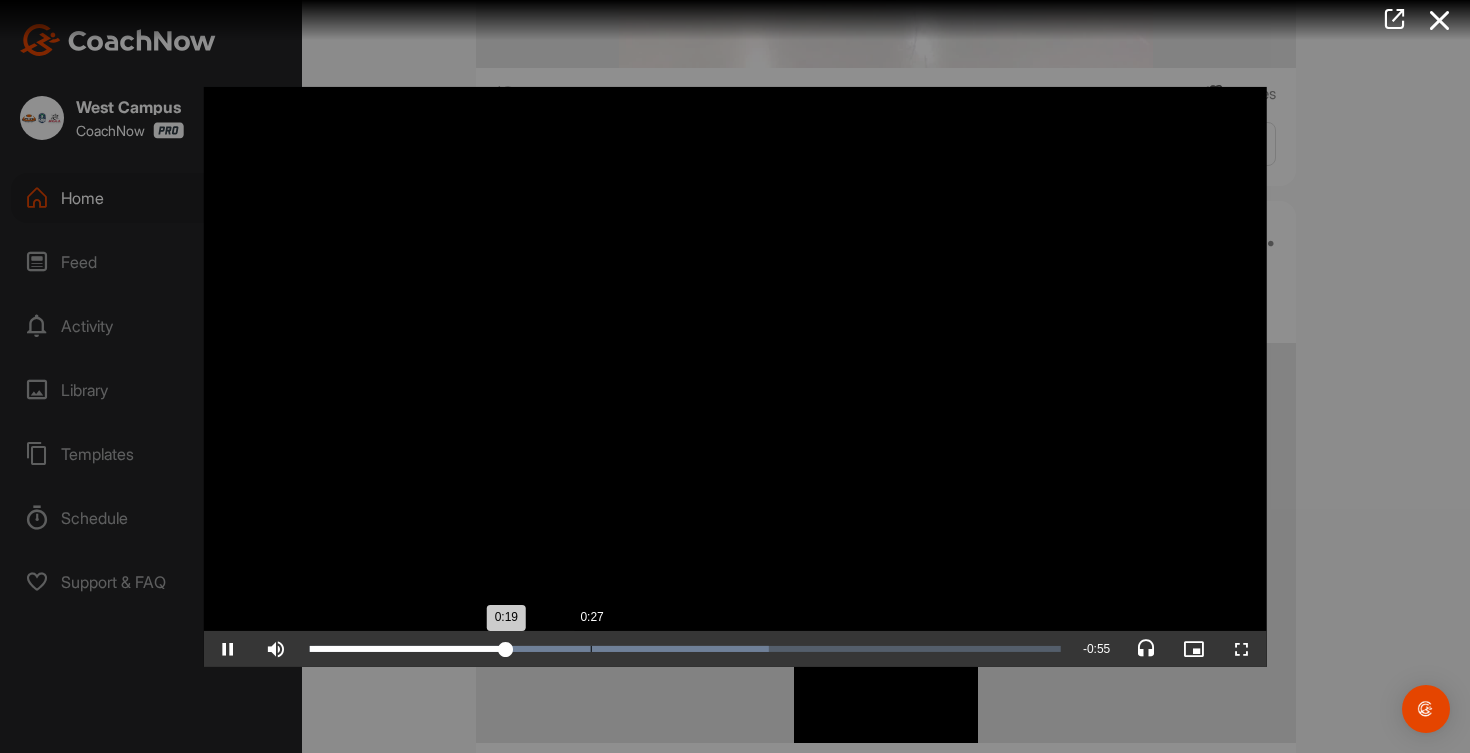 click on "0:27" at bounding box center (591, 649) 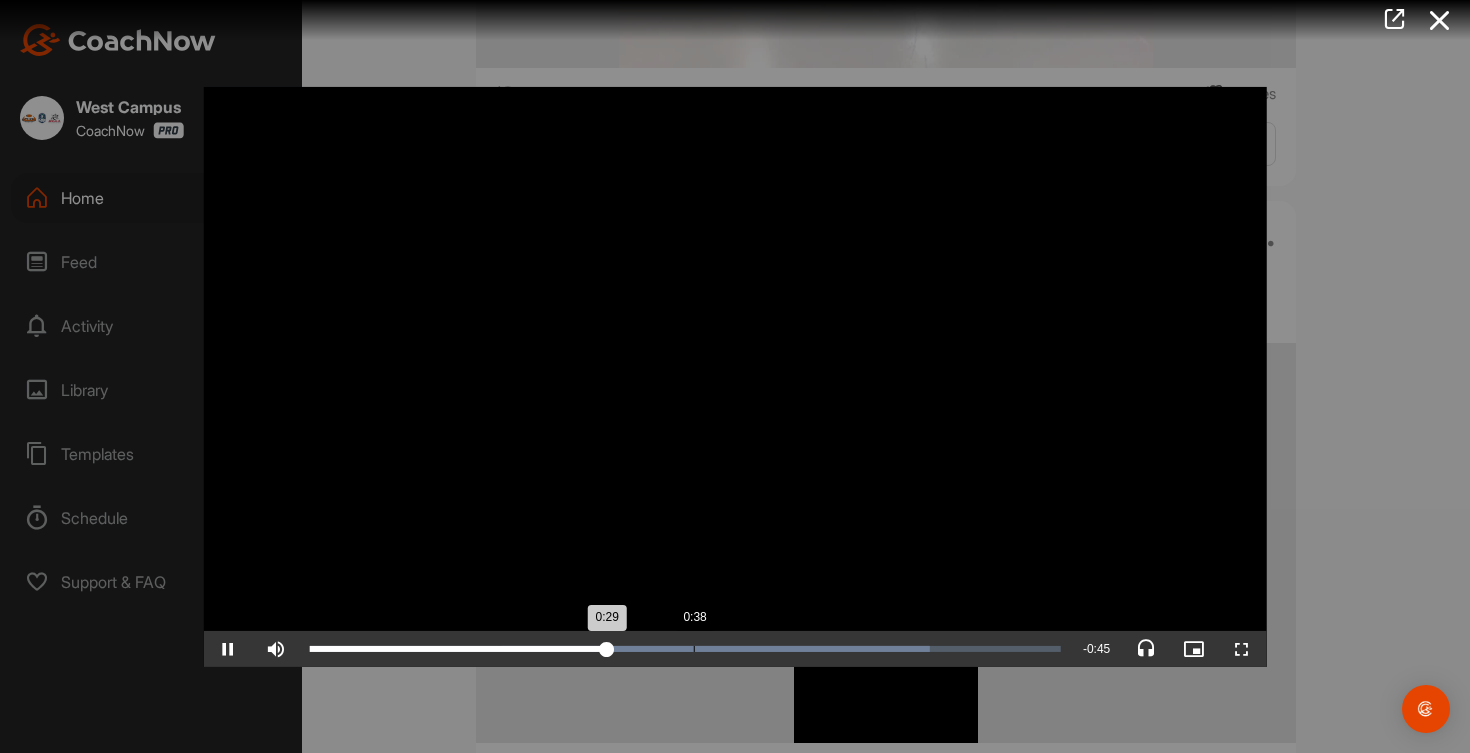 click on "Loaded :  82.59% 0:38 0:29" at bounding box center [685, 649] 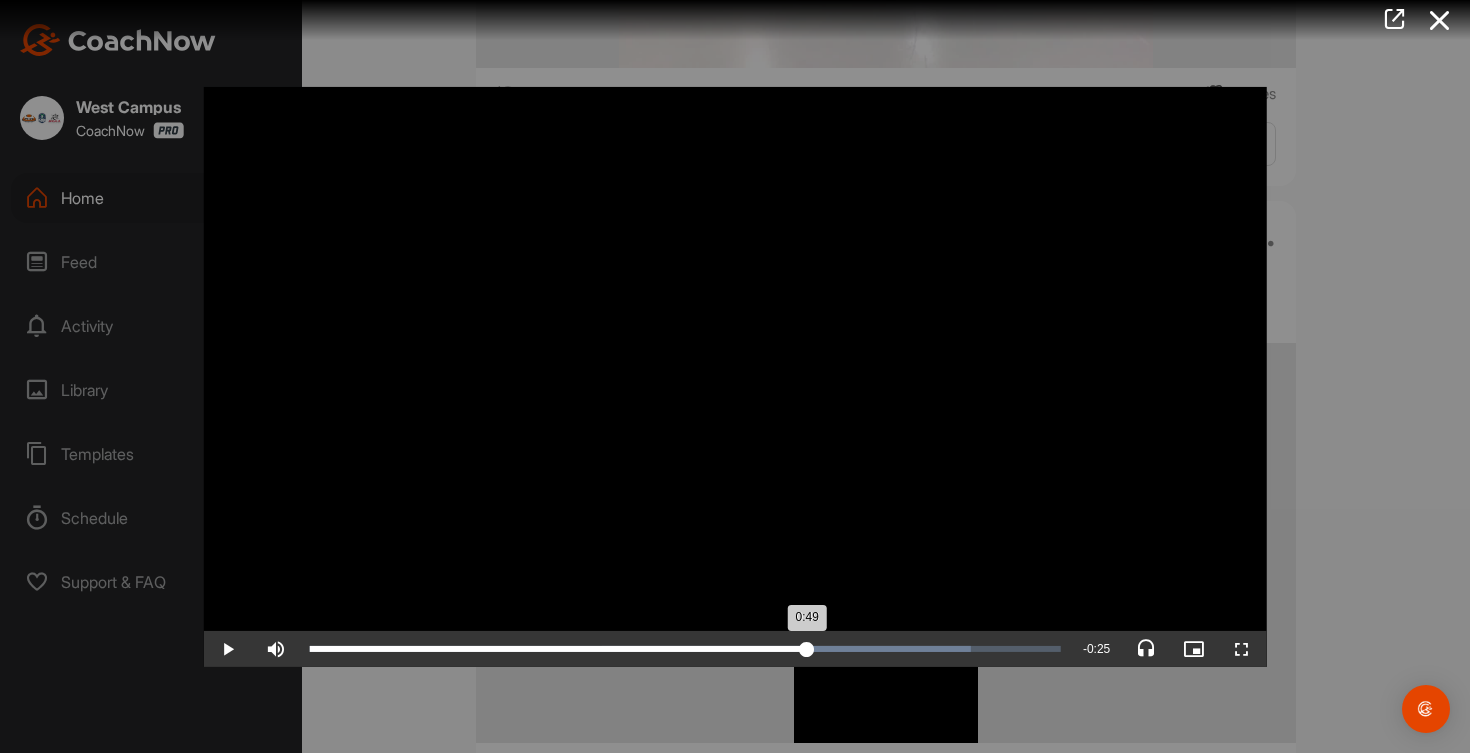 click on "Loaded :  87.95% 0:49 0:49" at bounding box center (685, 649) 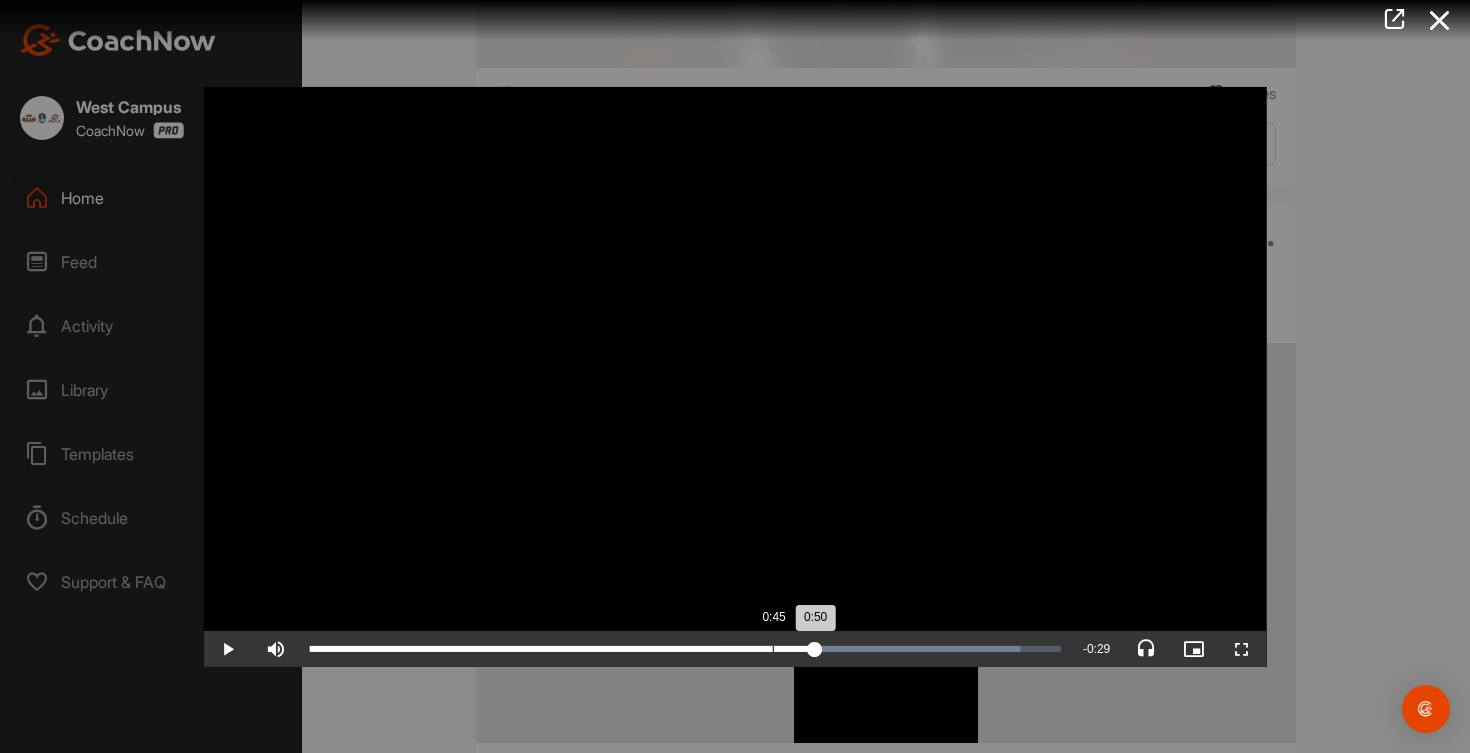 click on "Loaded :  94.59% 0:45 0:50" at bounding box center [685, 649] 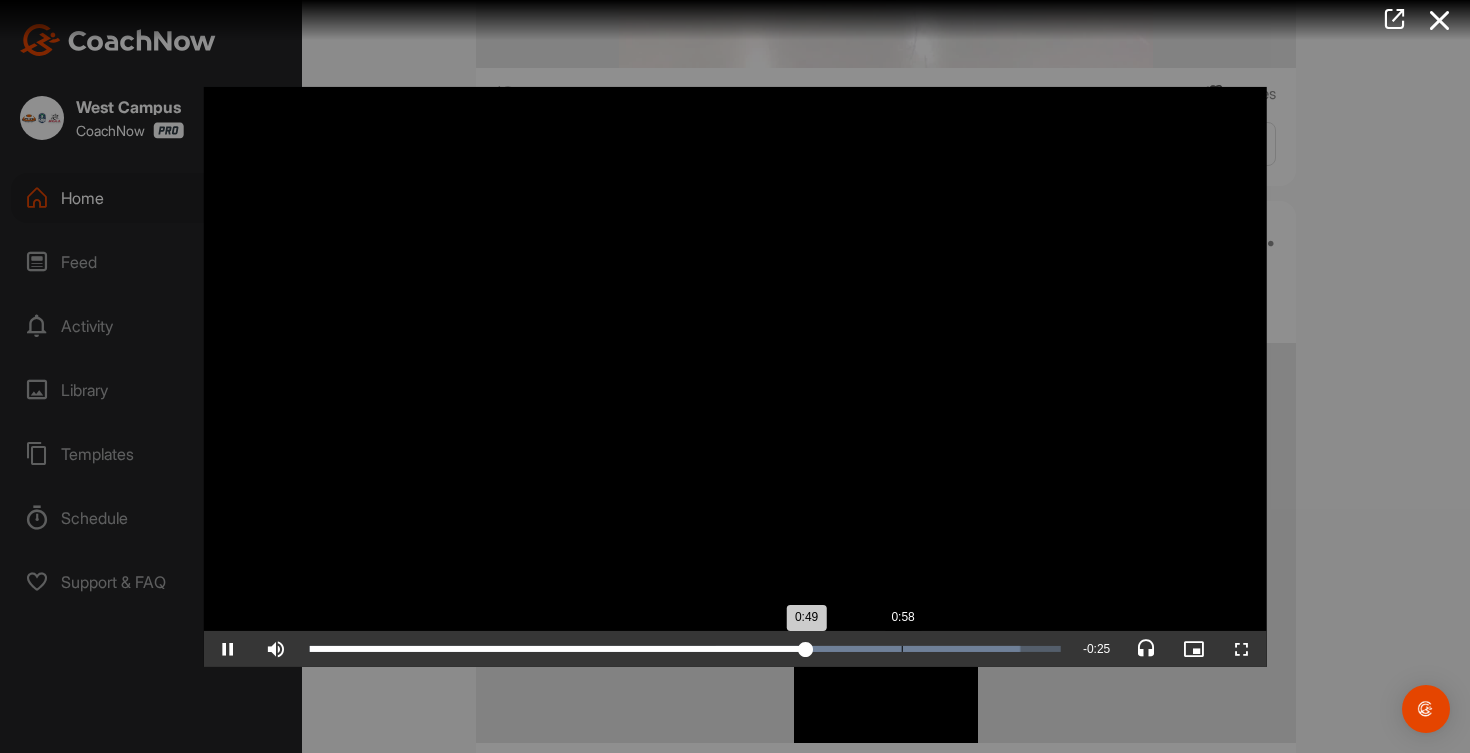 click on "Loaded : 94.59% 0:58 0:49" at bounding box center [685, 649] 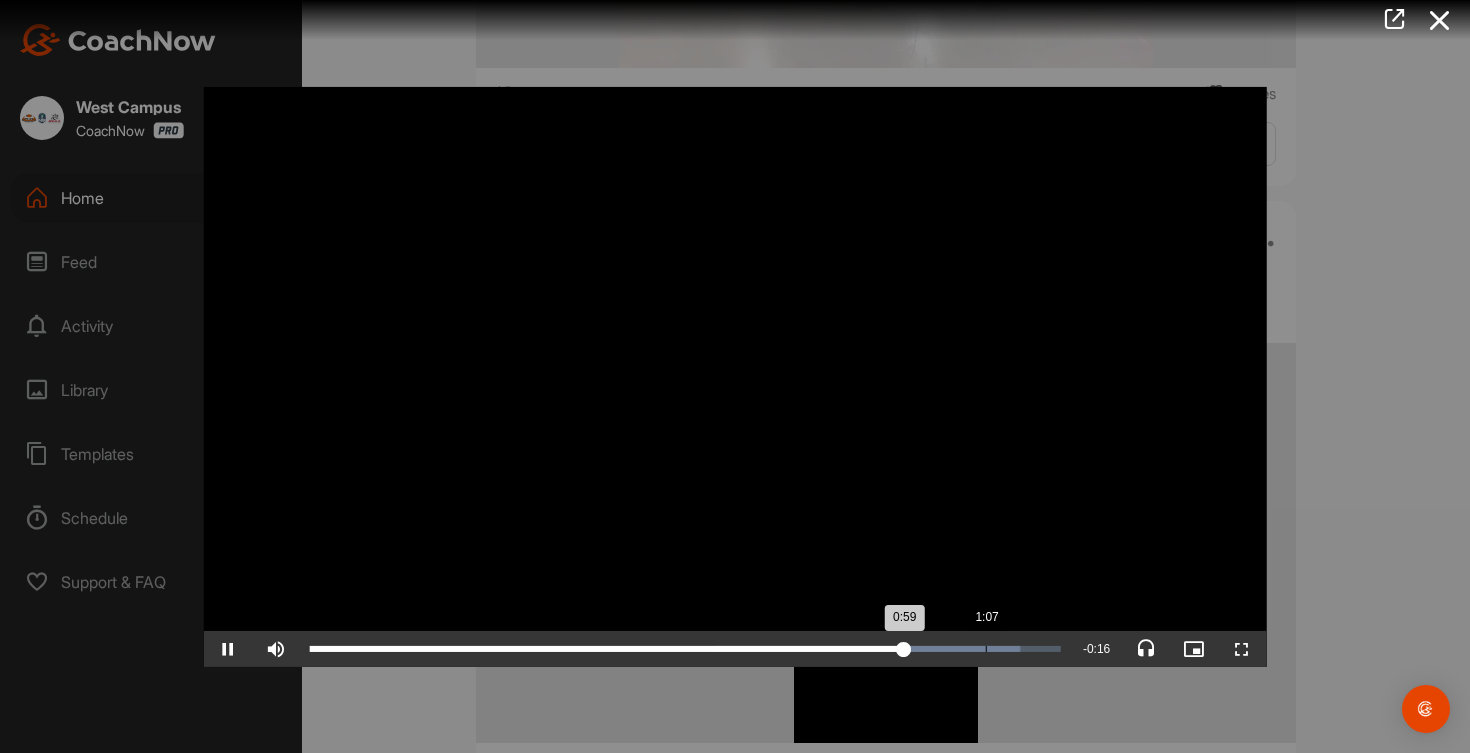 click on "1:07" at bounding box center [986, 649] 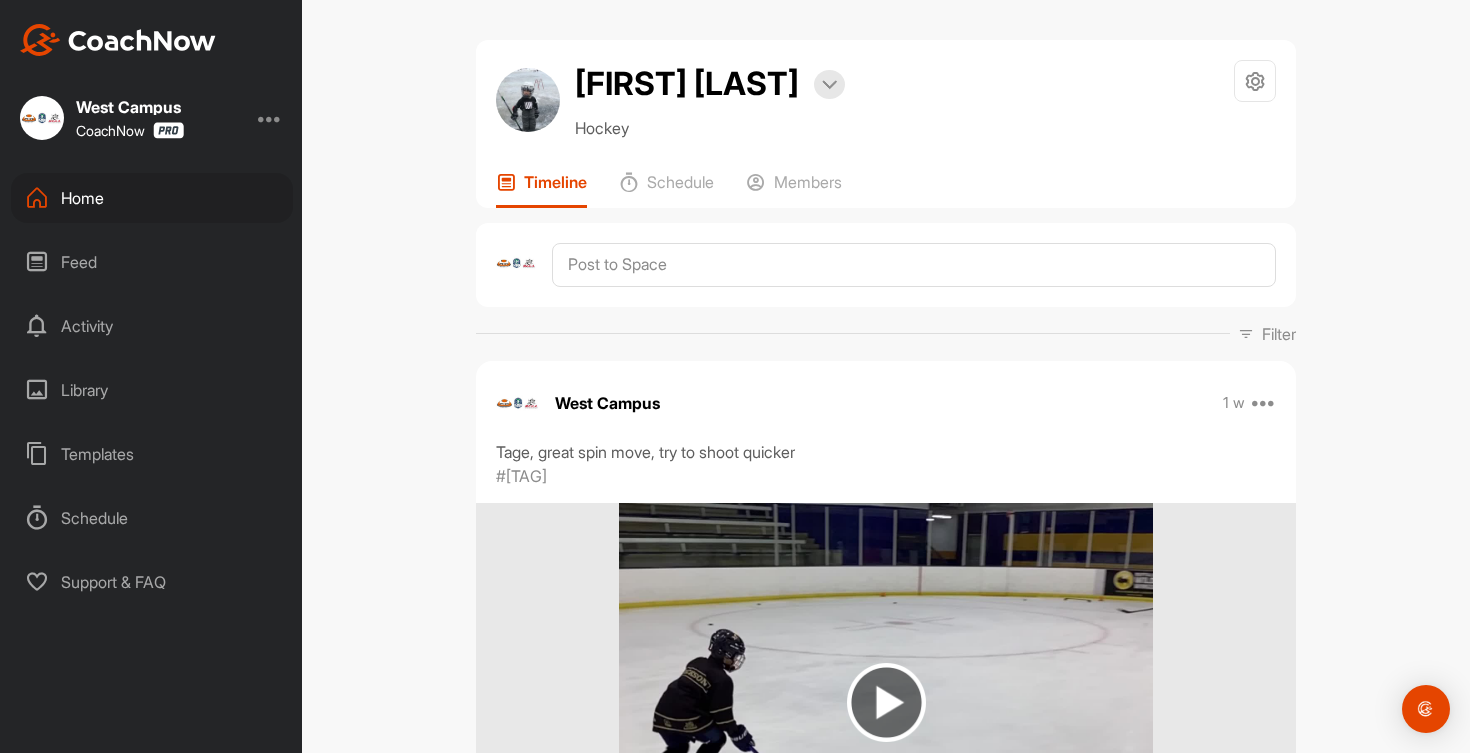 scroll, scrollTop: 0, scrollLeft: 0, axis: both 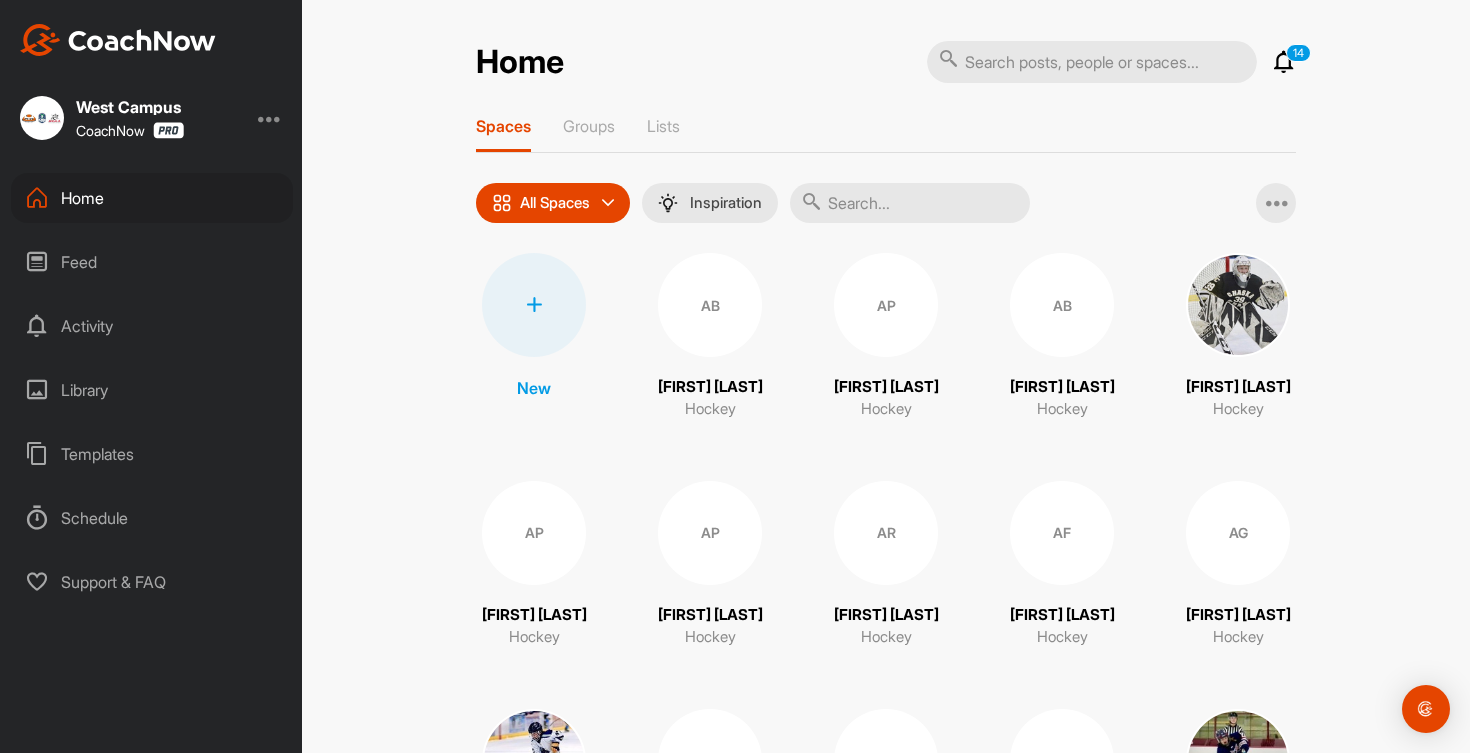 click at bounding box center [910, 203] 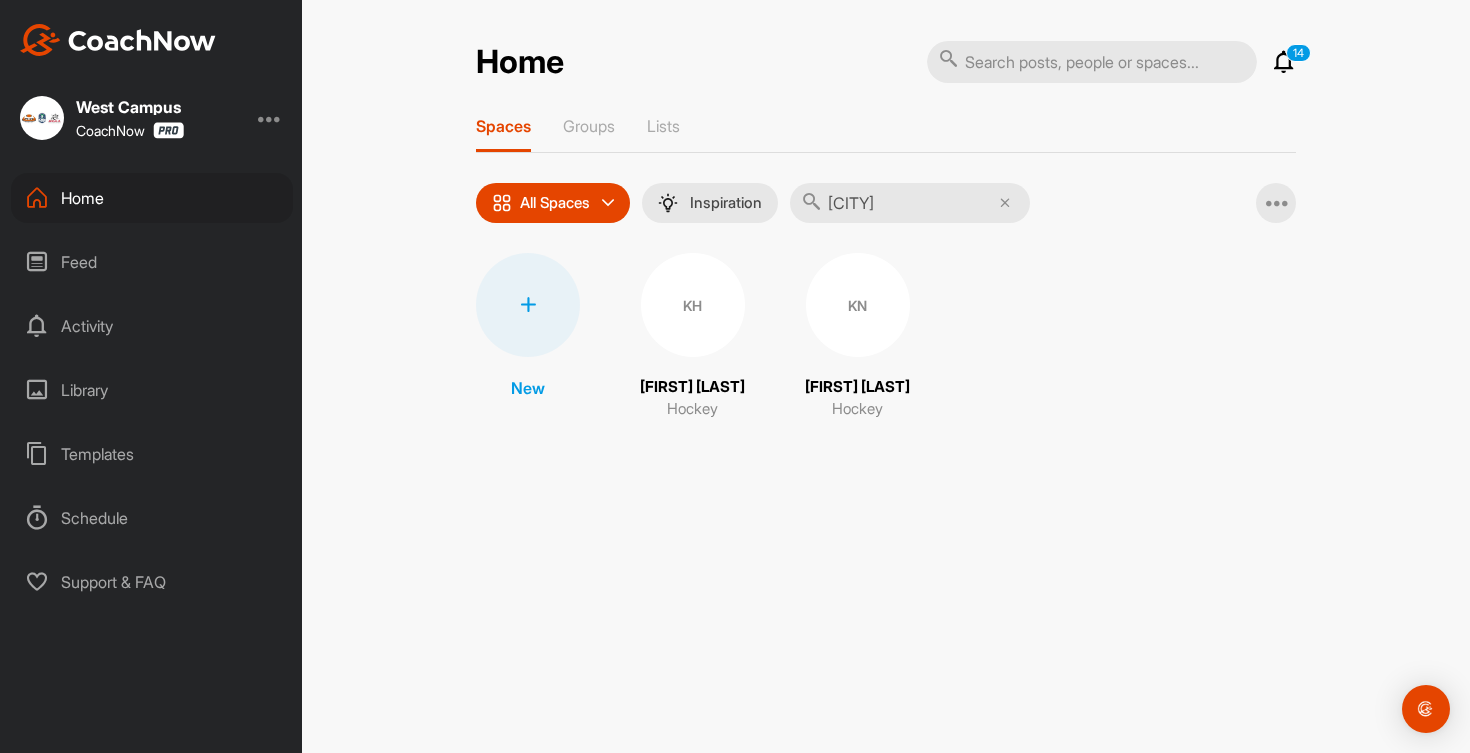 type on "[CITY]" 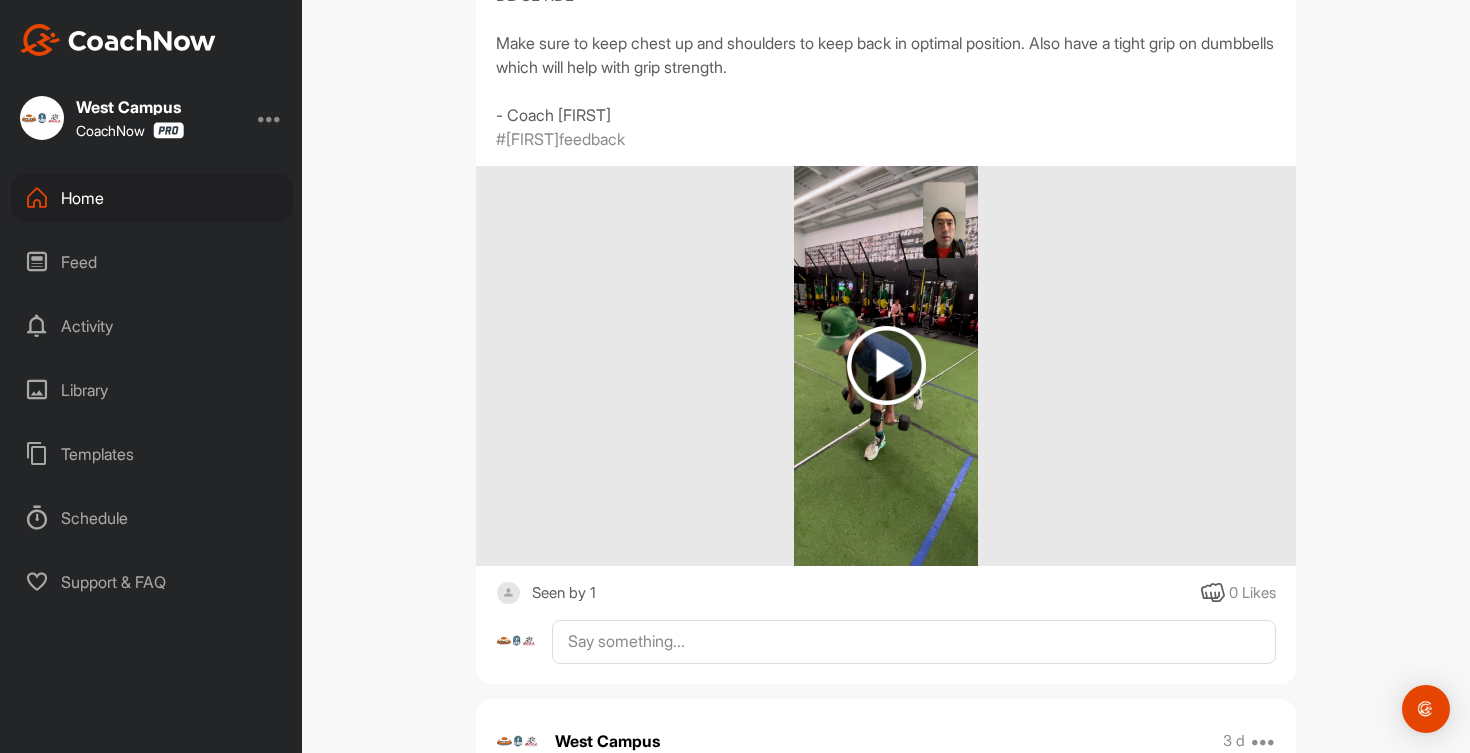 scroll, scrollTop: 460, scrollLeft: 0, axis: vertical 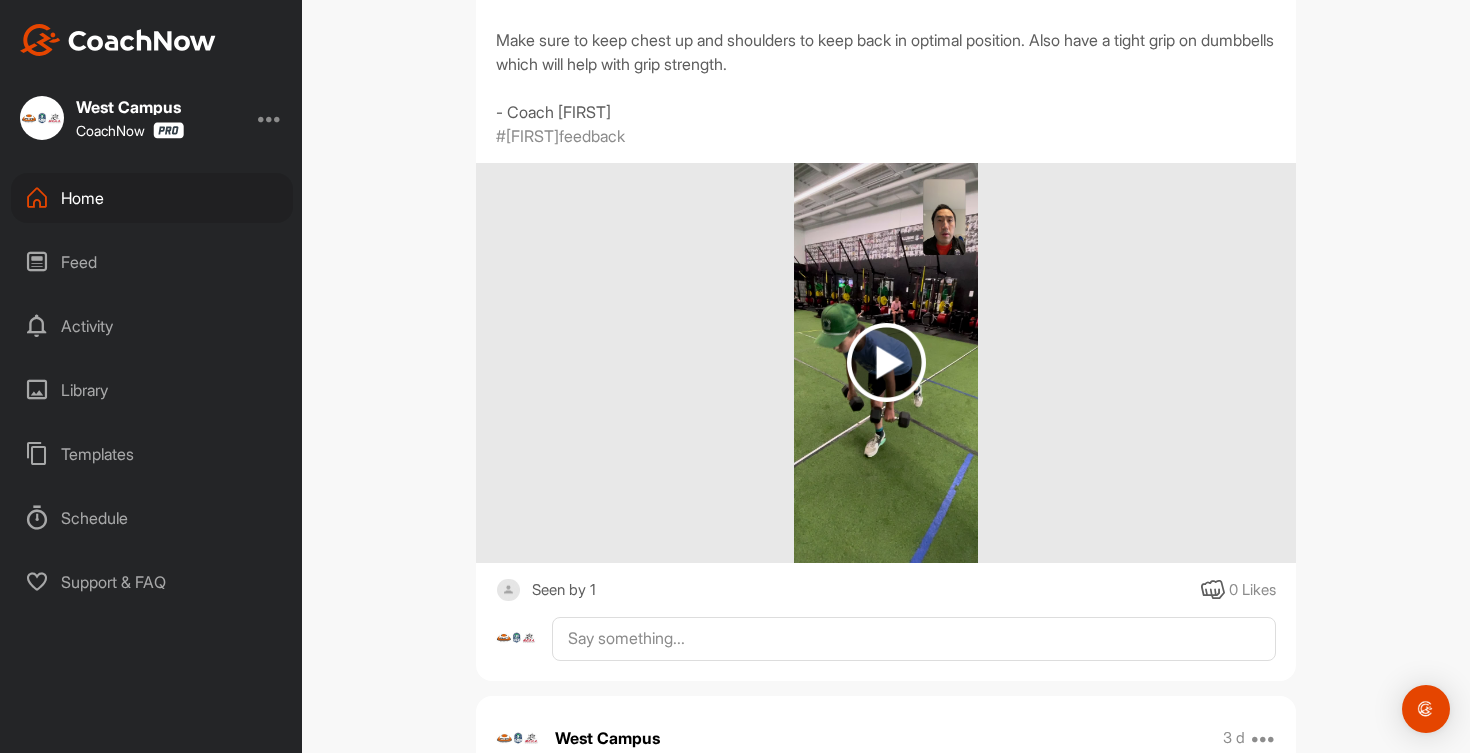 click at bounding box center (886, 362) 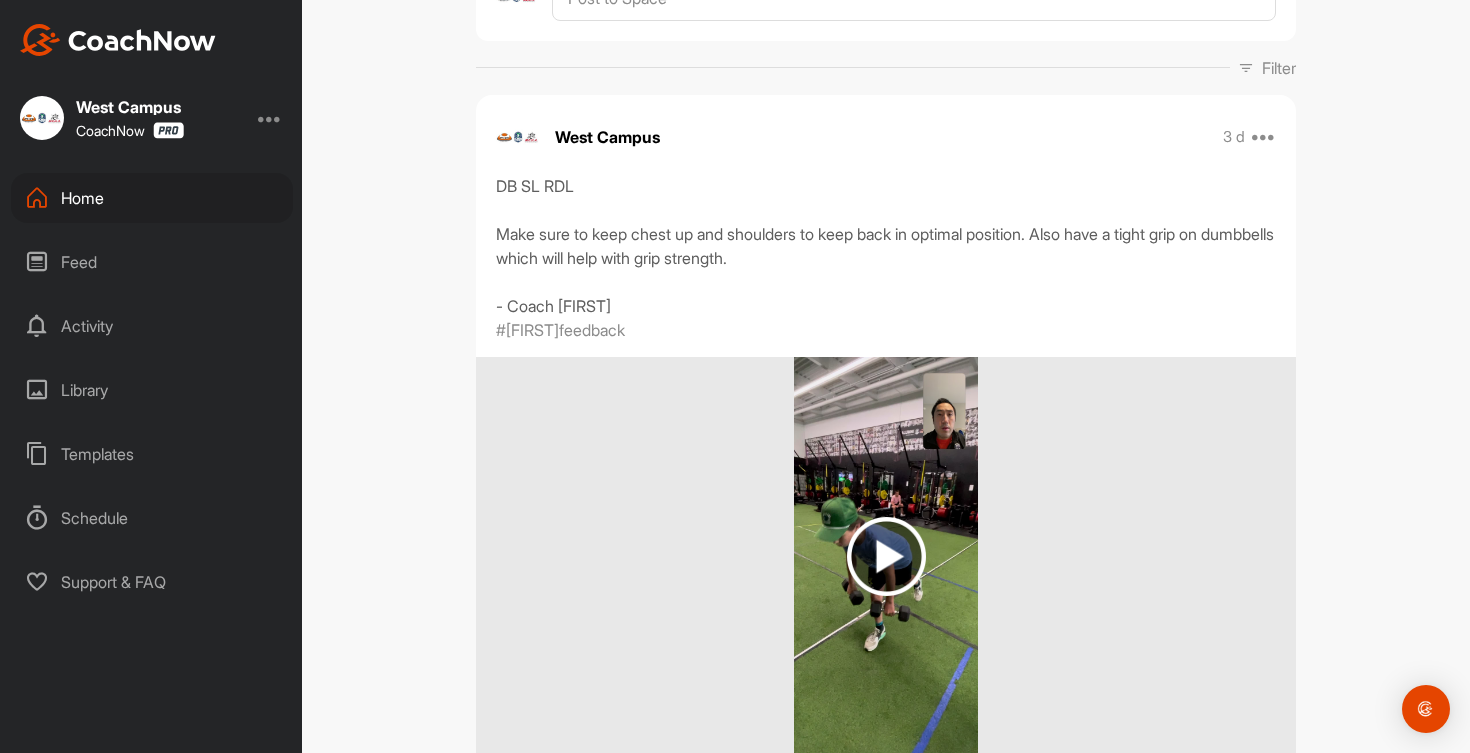 scroll, scrollTop: 300, scrollLeft: 0, axis: vertical 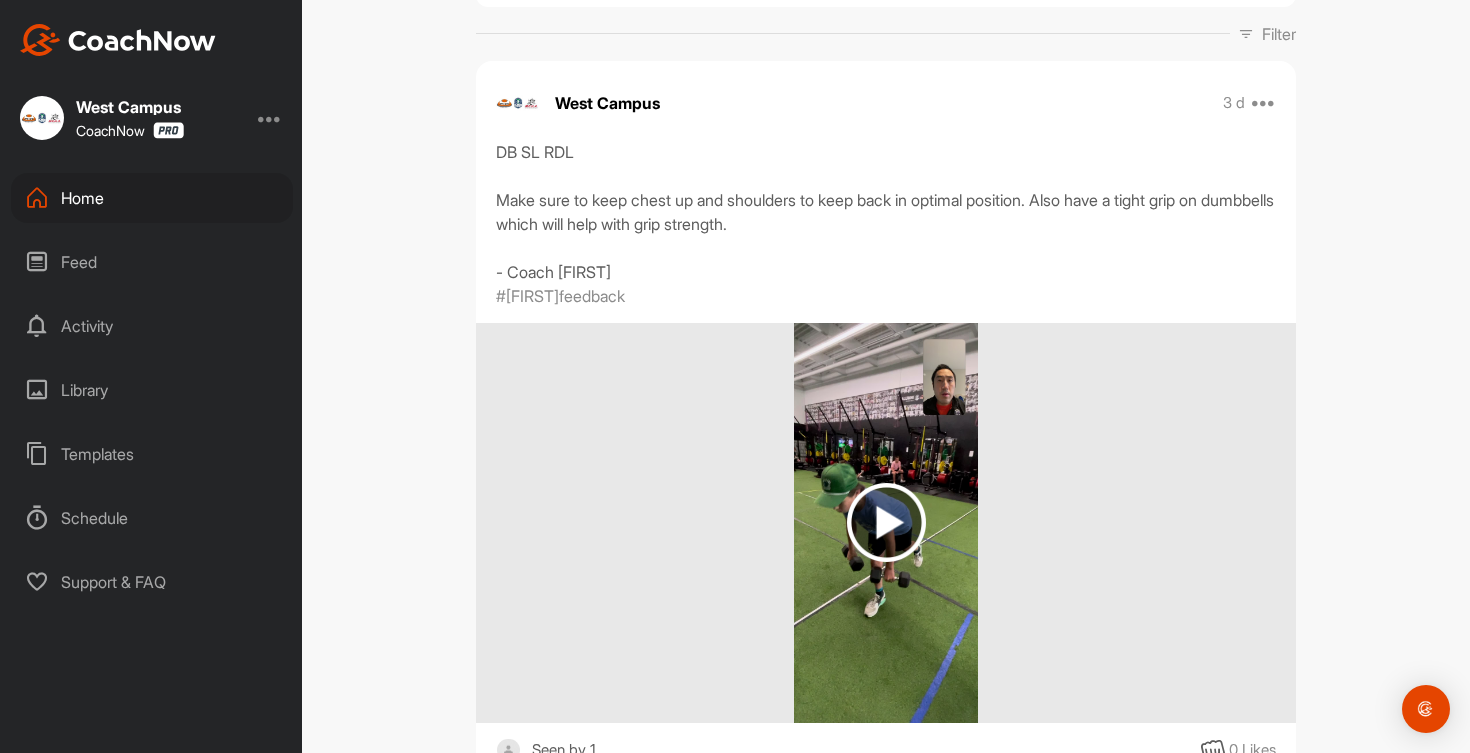 click at bounding box center (886, 522) 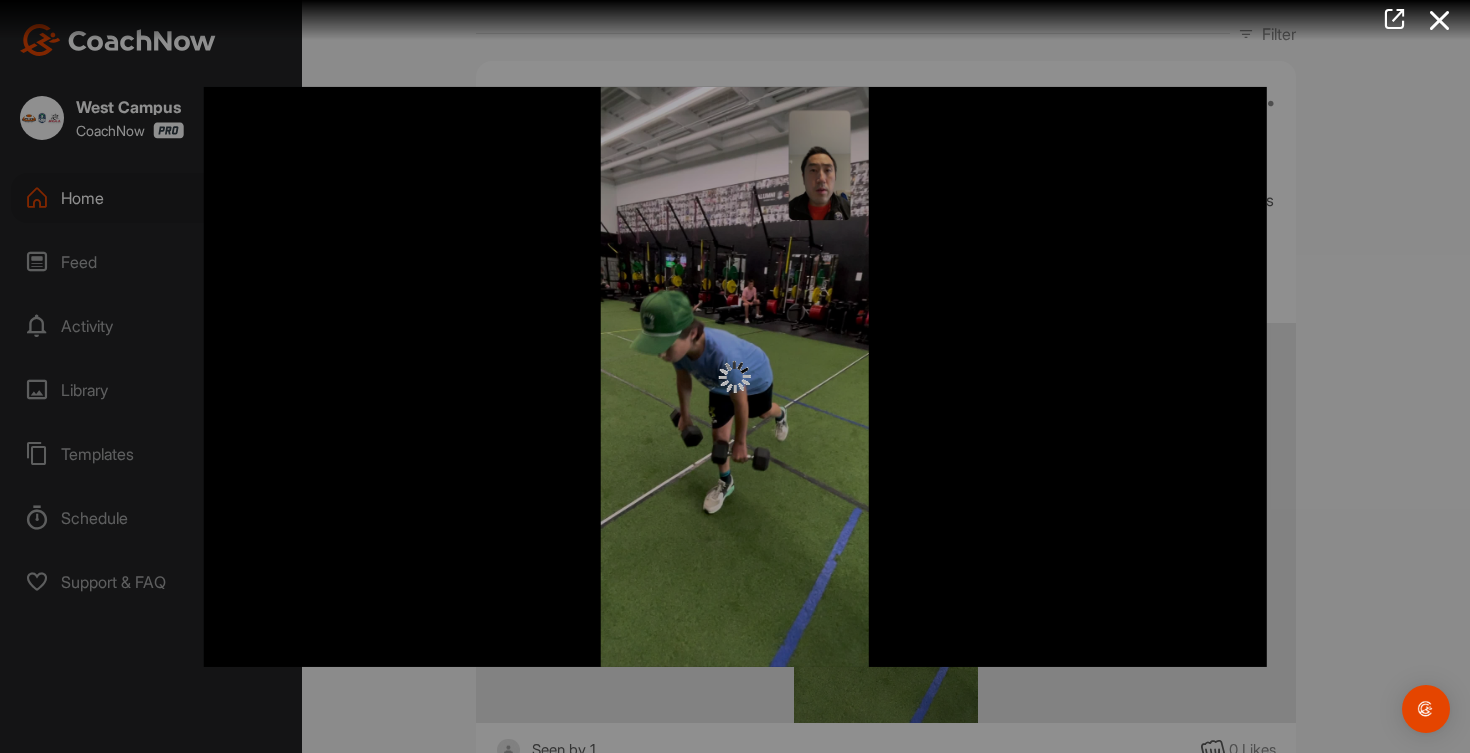 scroll, scrollTop: 0, scrollLeft: 0, axis: both 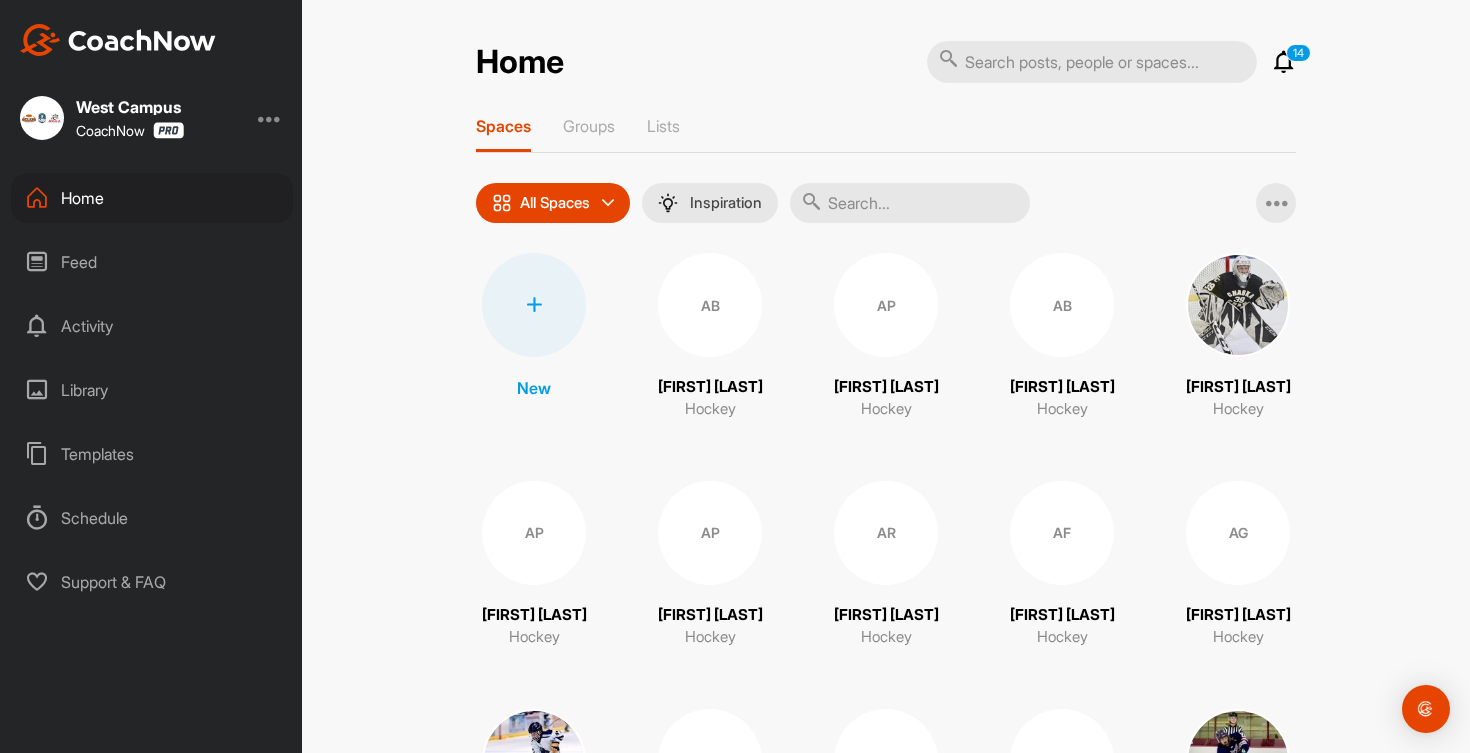 click at bounding box center (910, 203) 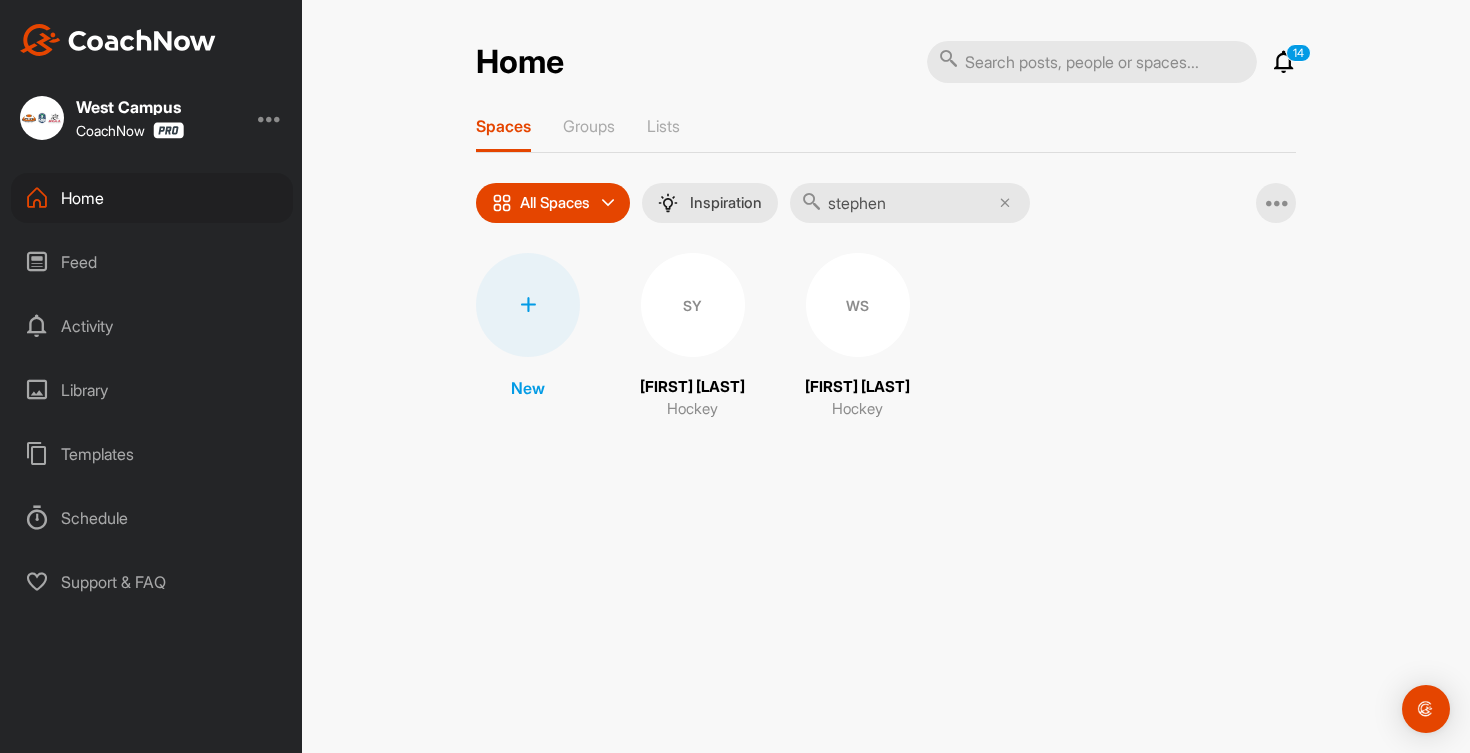 type on "[FIRST]" 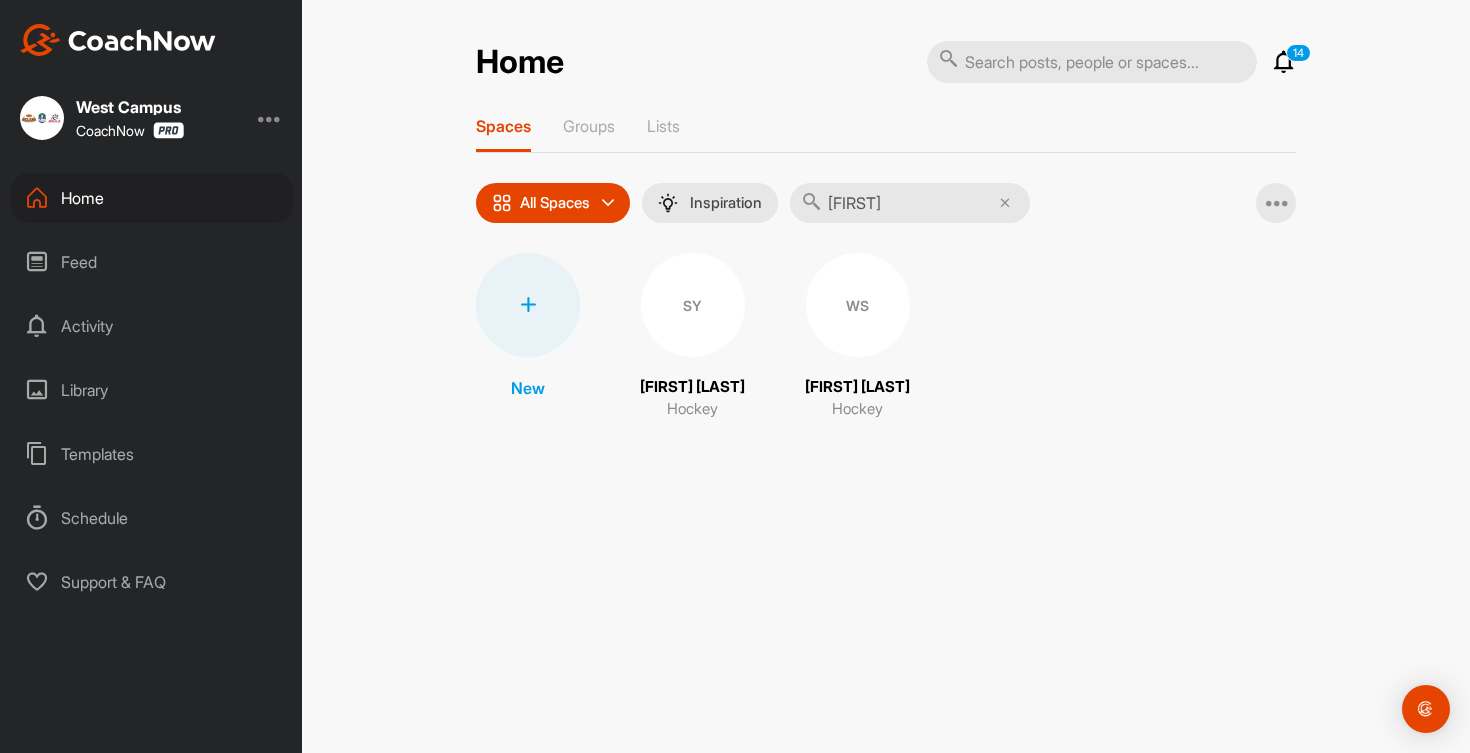 drag, startPoint x: 879, startPoint y: 242, endPoint x: 674, endPoint y: 400, distance: 258.82233 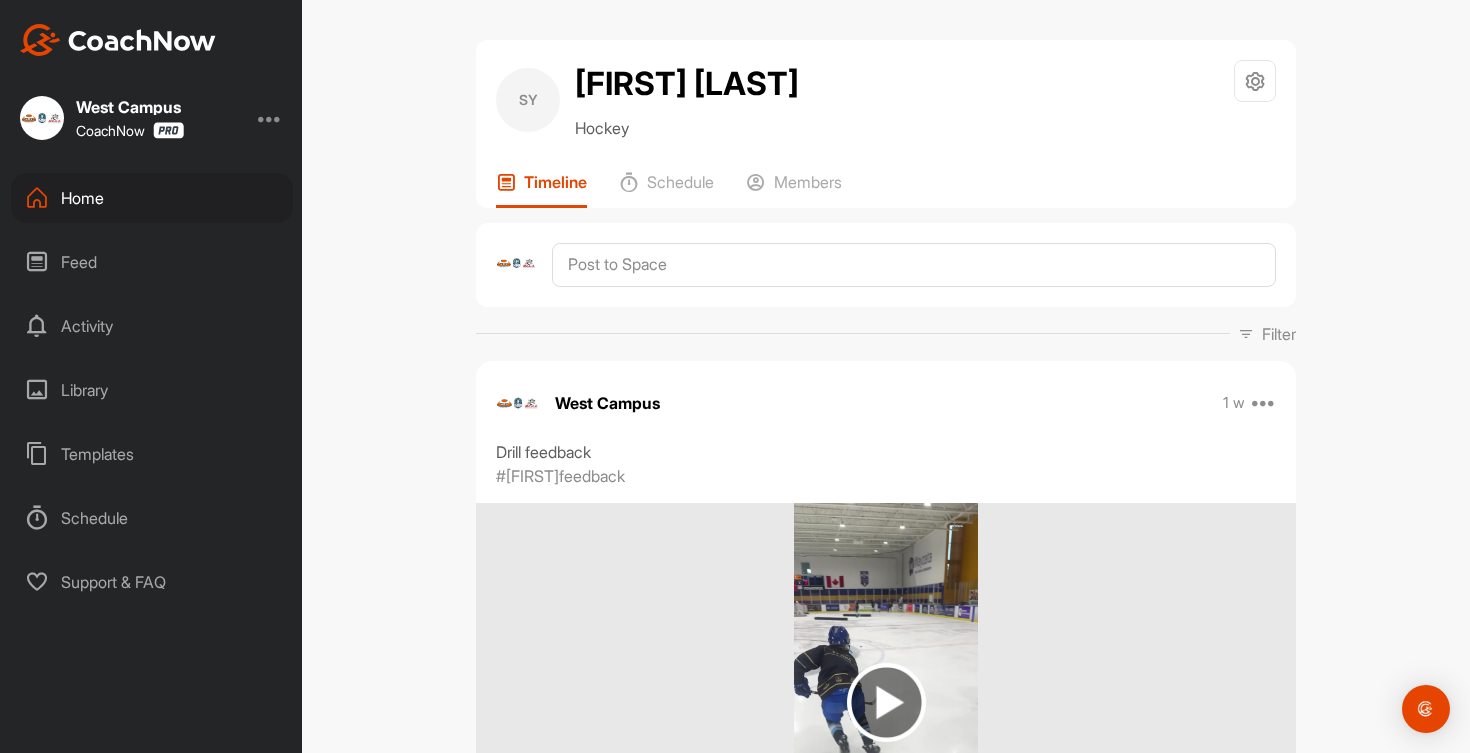 scroll, scrollTop: 0, scrollLeft: 0, axis: both 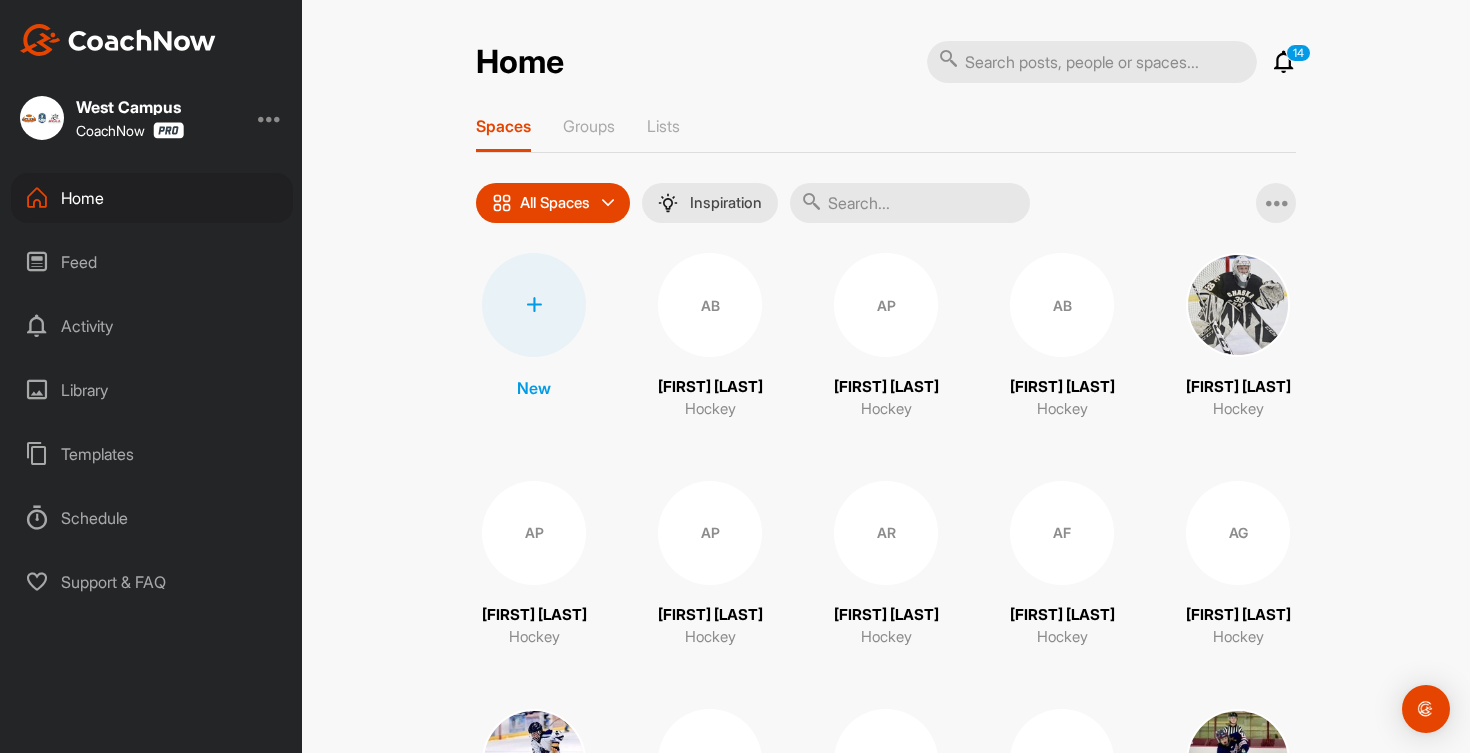 click at bounding box center [910, 203] 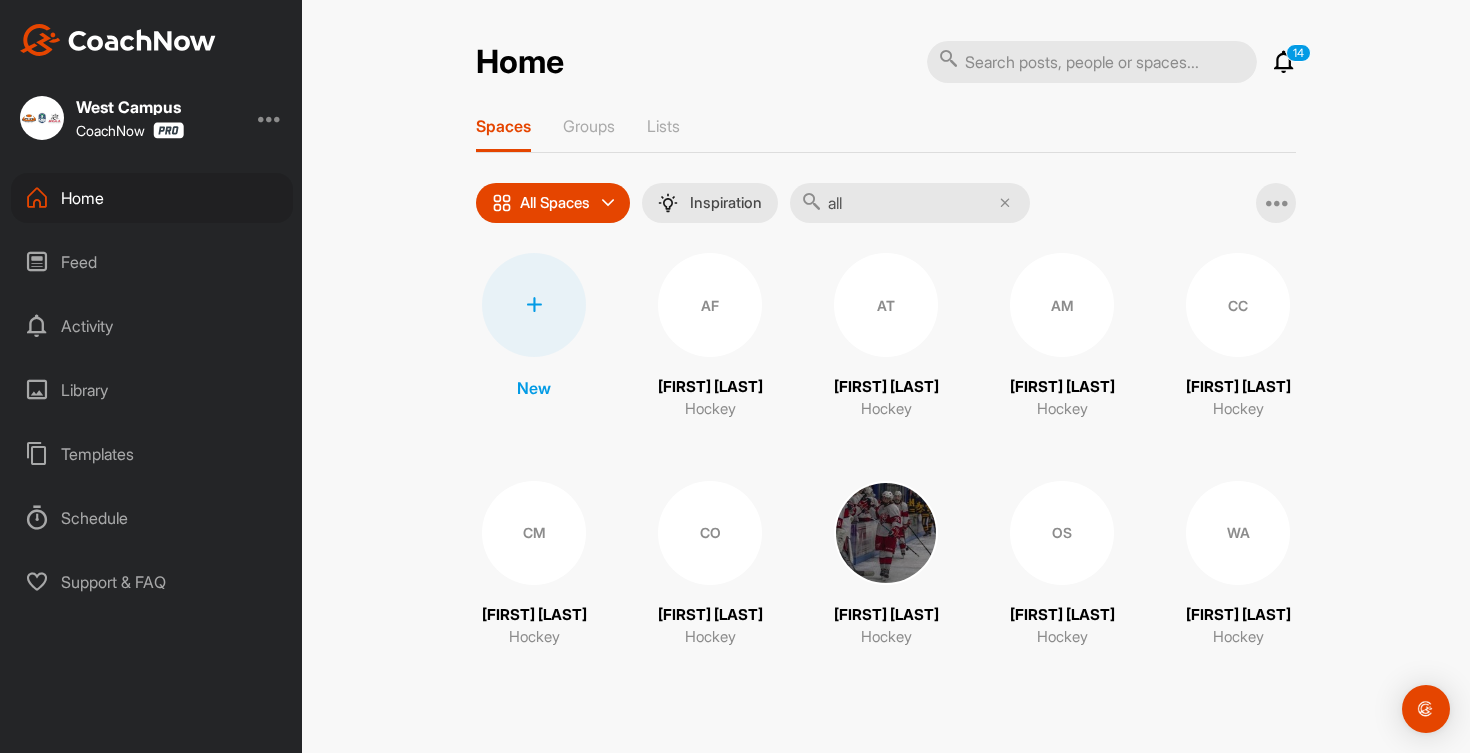 scroll, scrollTop: 0, scrollLeft: 0, axis: both 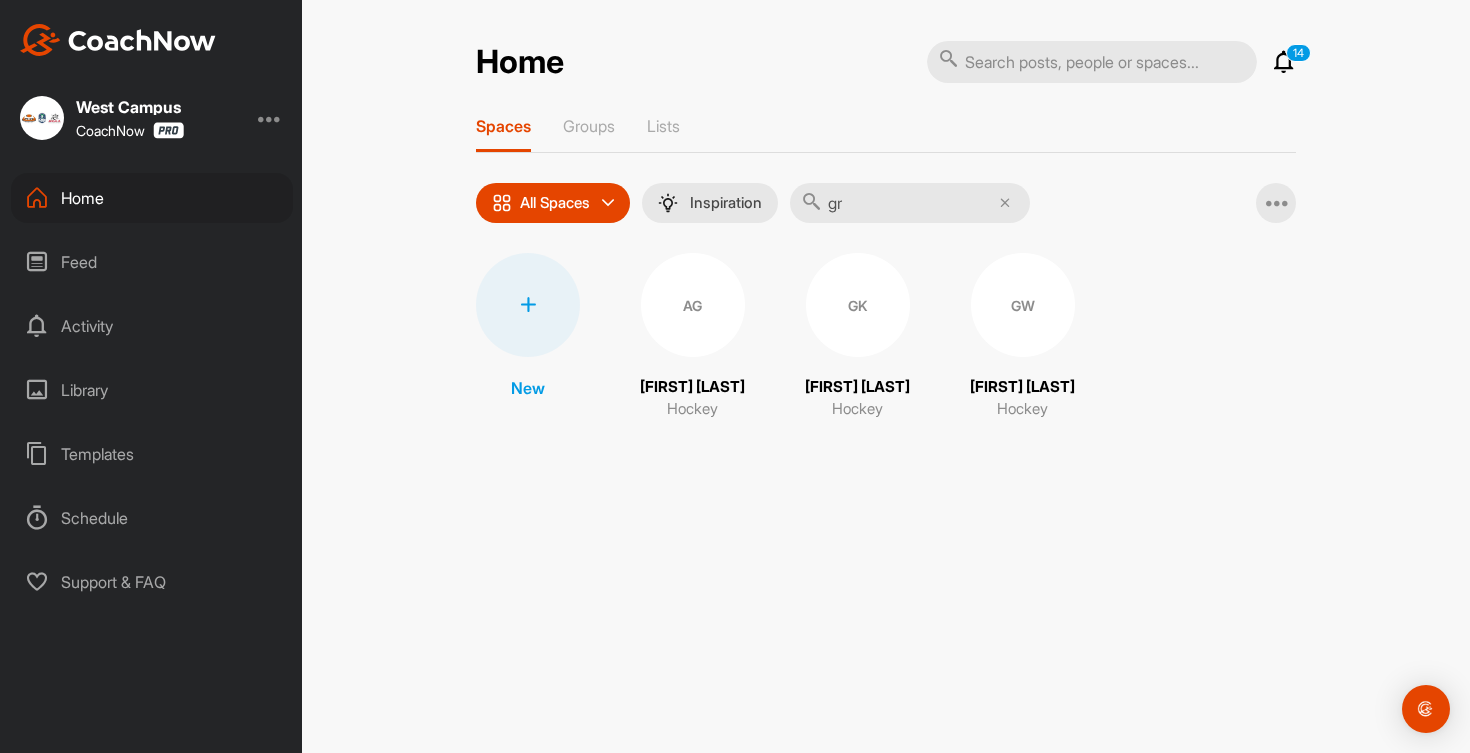 type on "g" 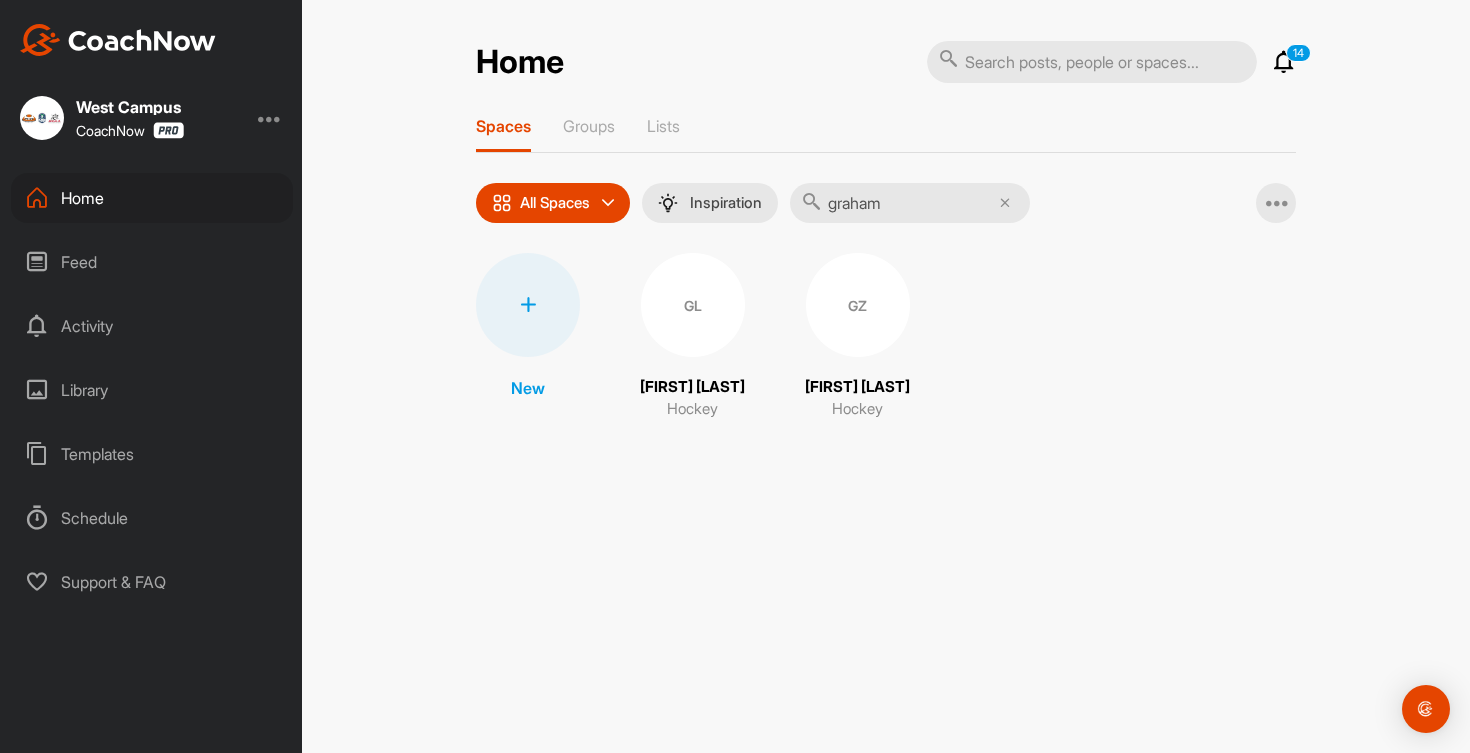 type on "graham" 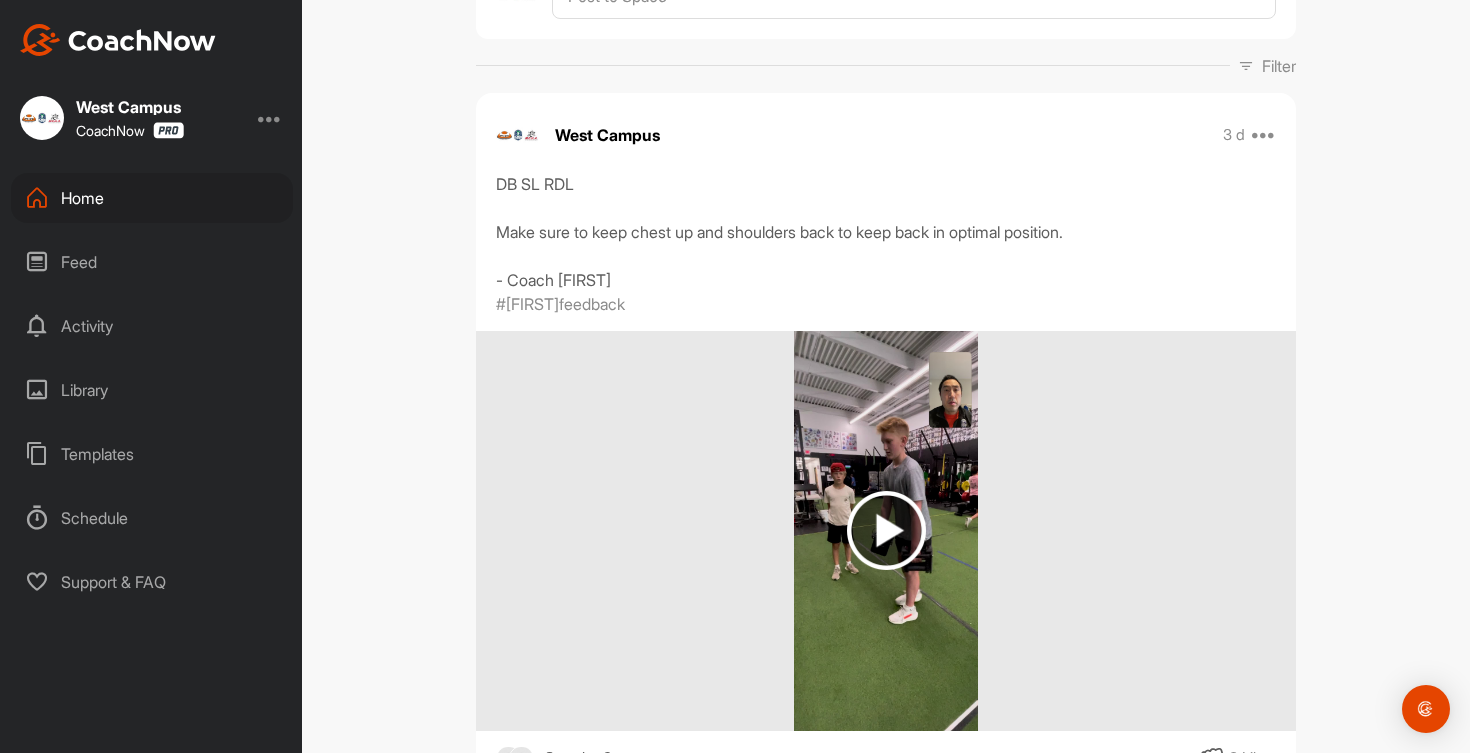 scroll, scrollTop: 269, scrollLeft: 0, axis: vertical 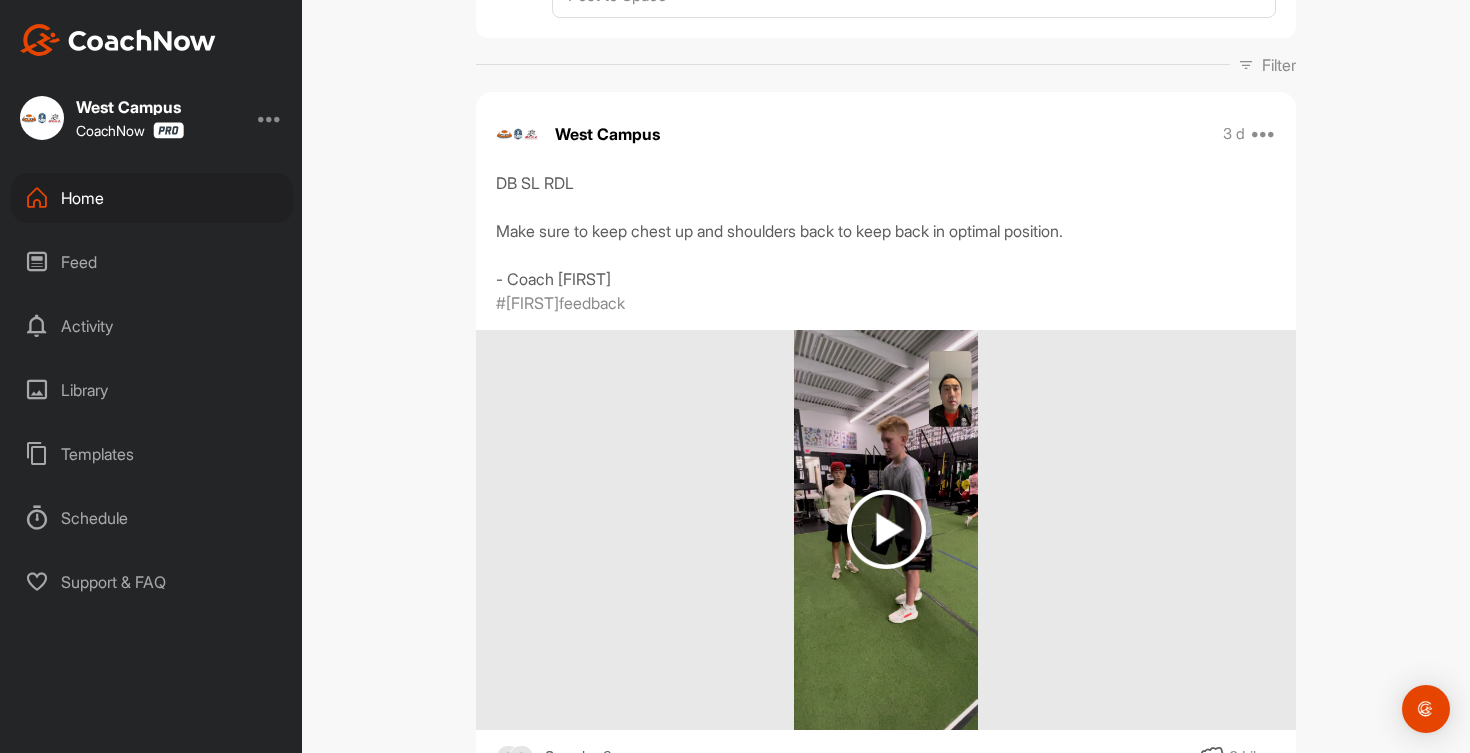 click at bounding box center (886, 529) 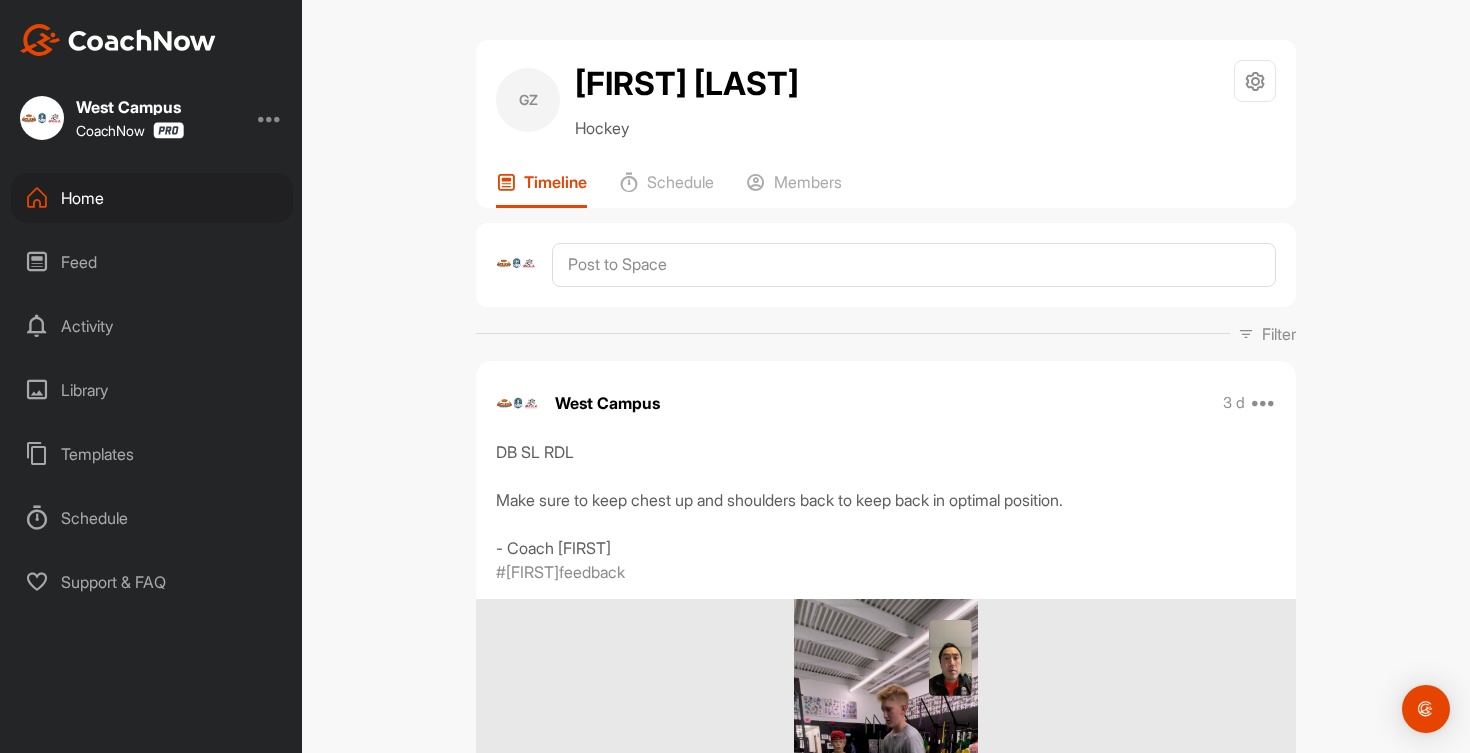 scroll, scrollTop: 0, scrollLeft: 0, axis: both 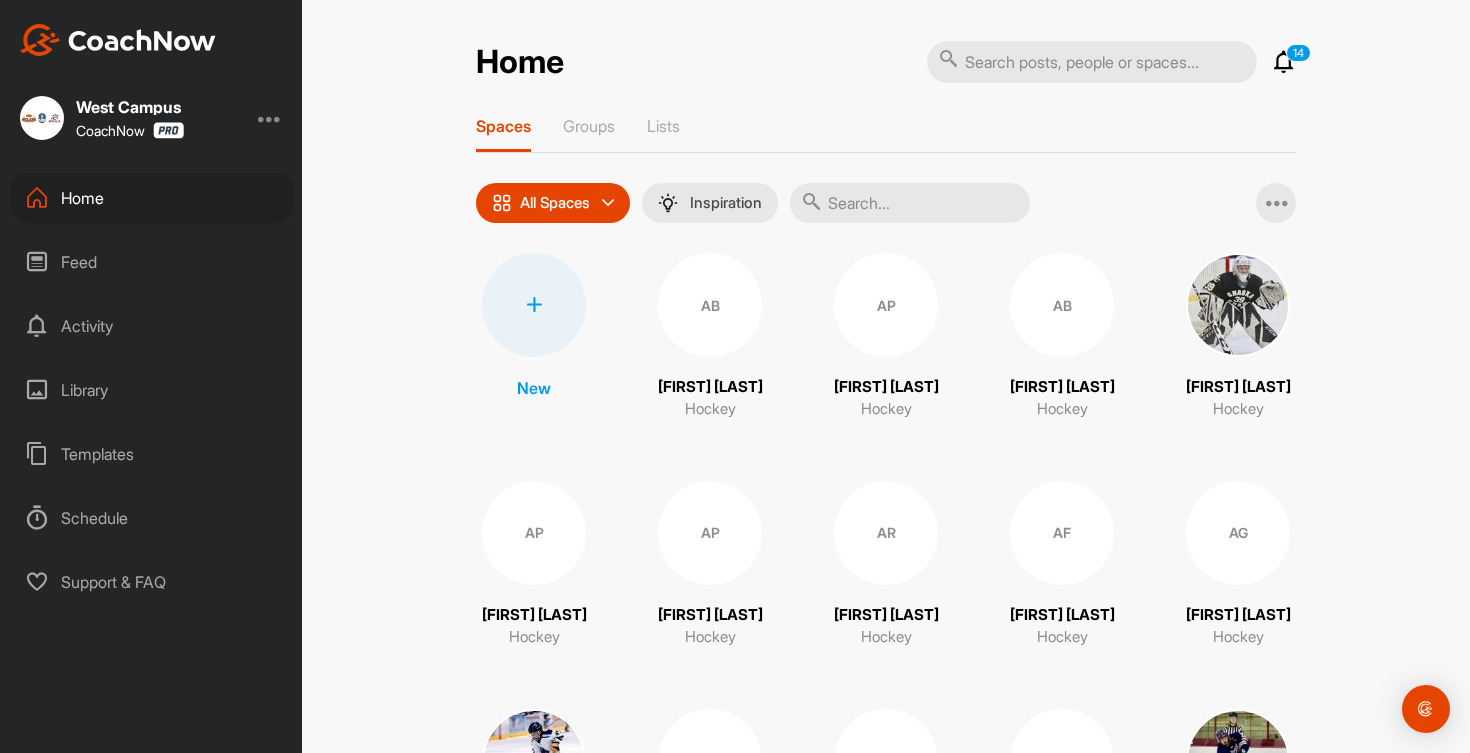 click at bounding box center [1092, 62] 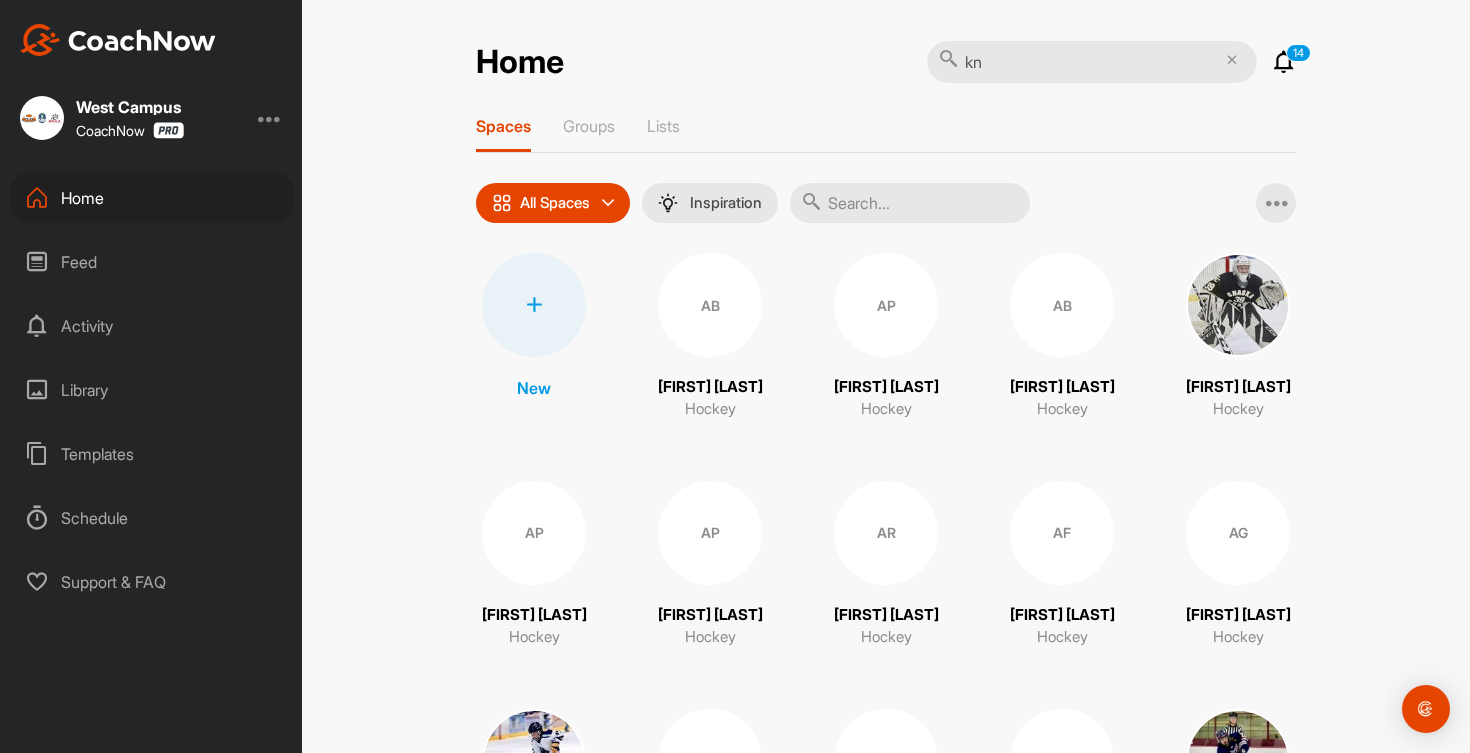 type on "k" 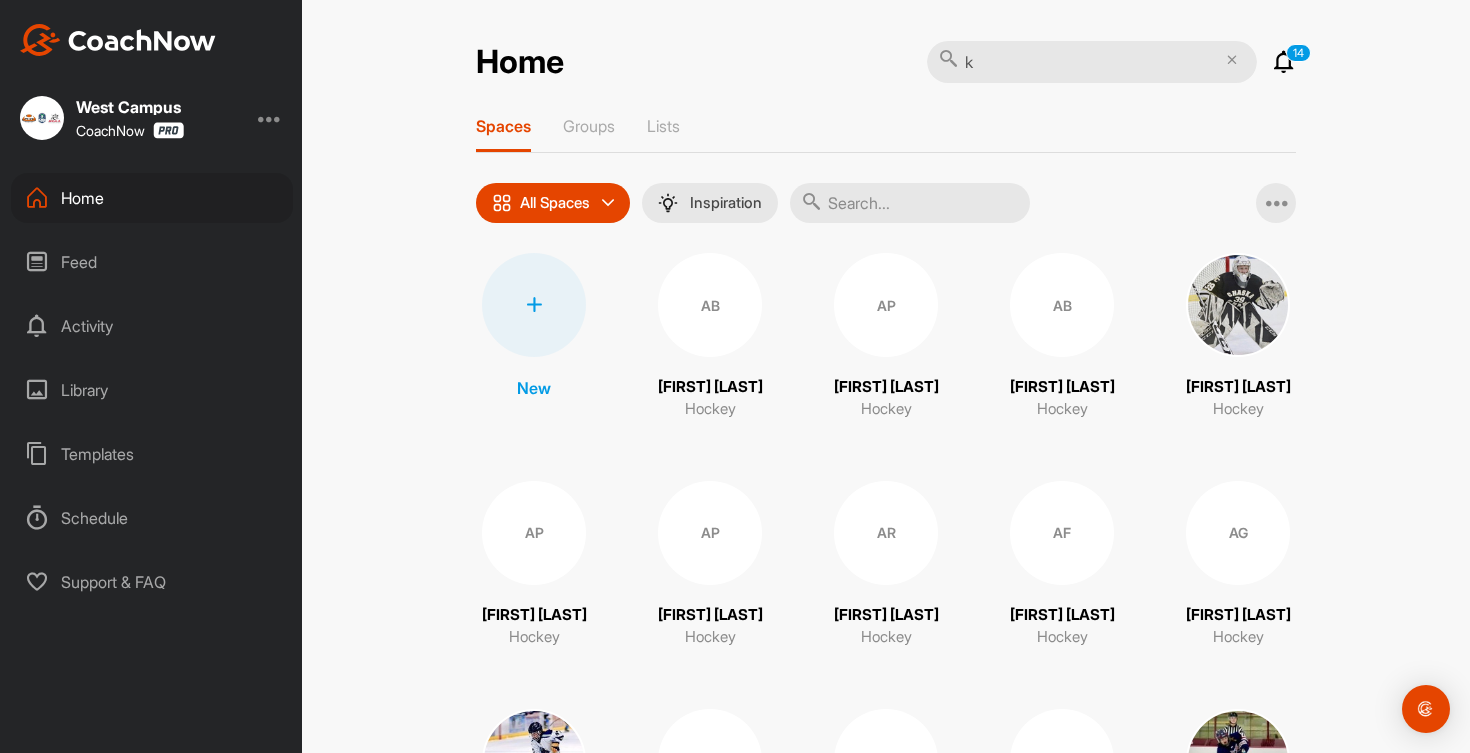type 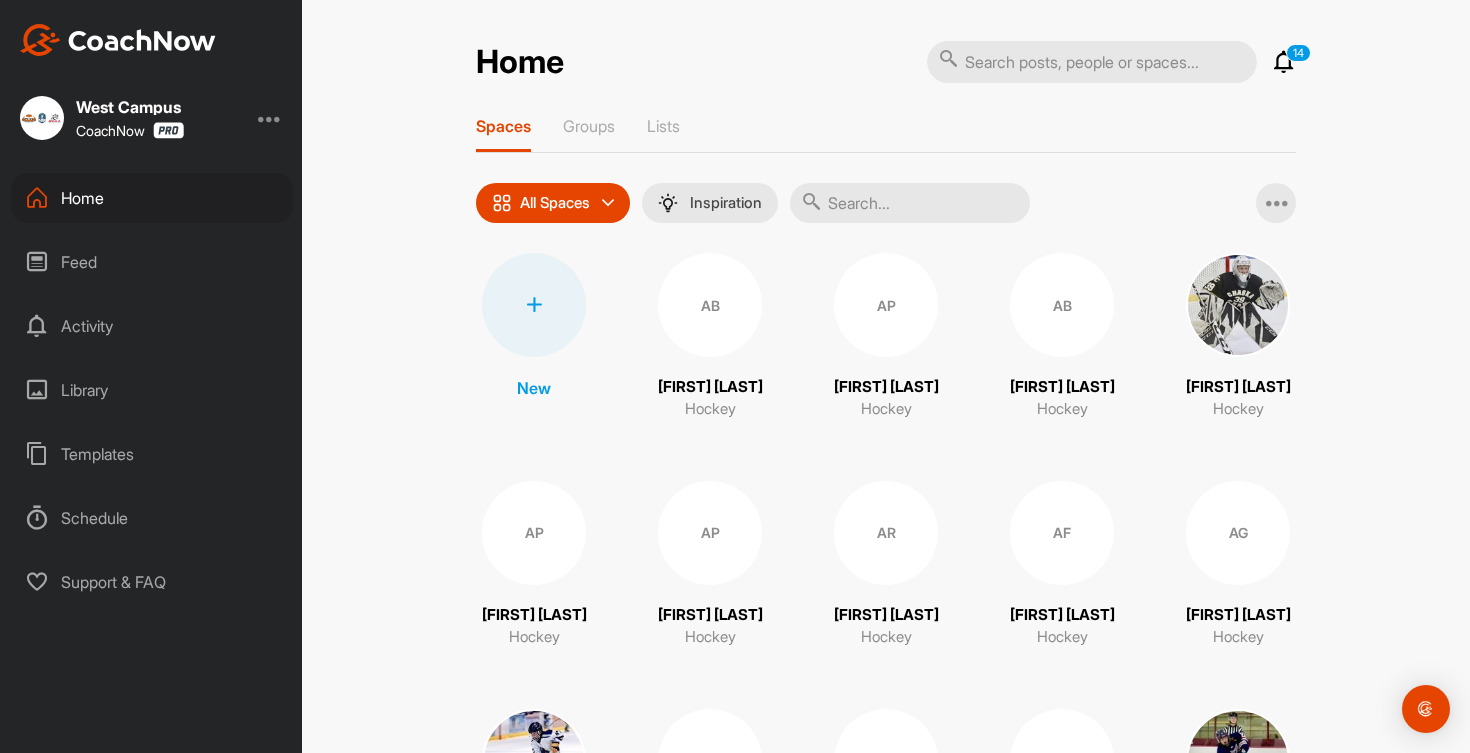 click at bounding box center [910, 203] 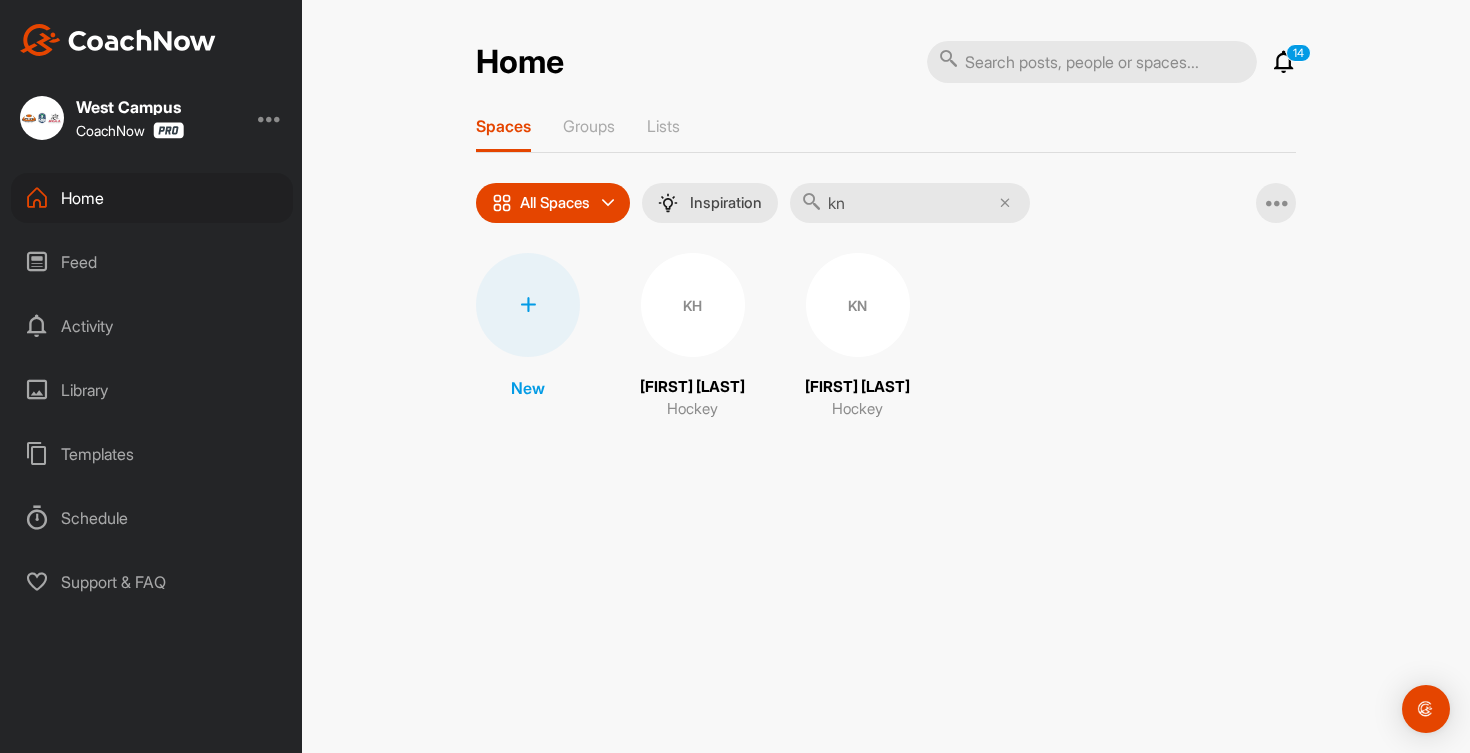type on "k" 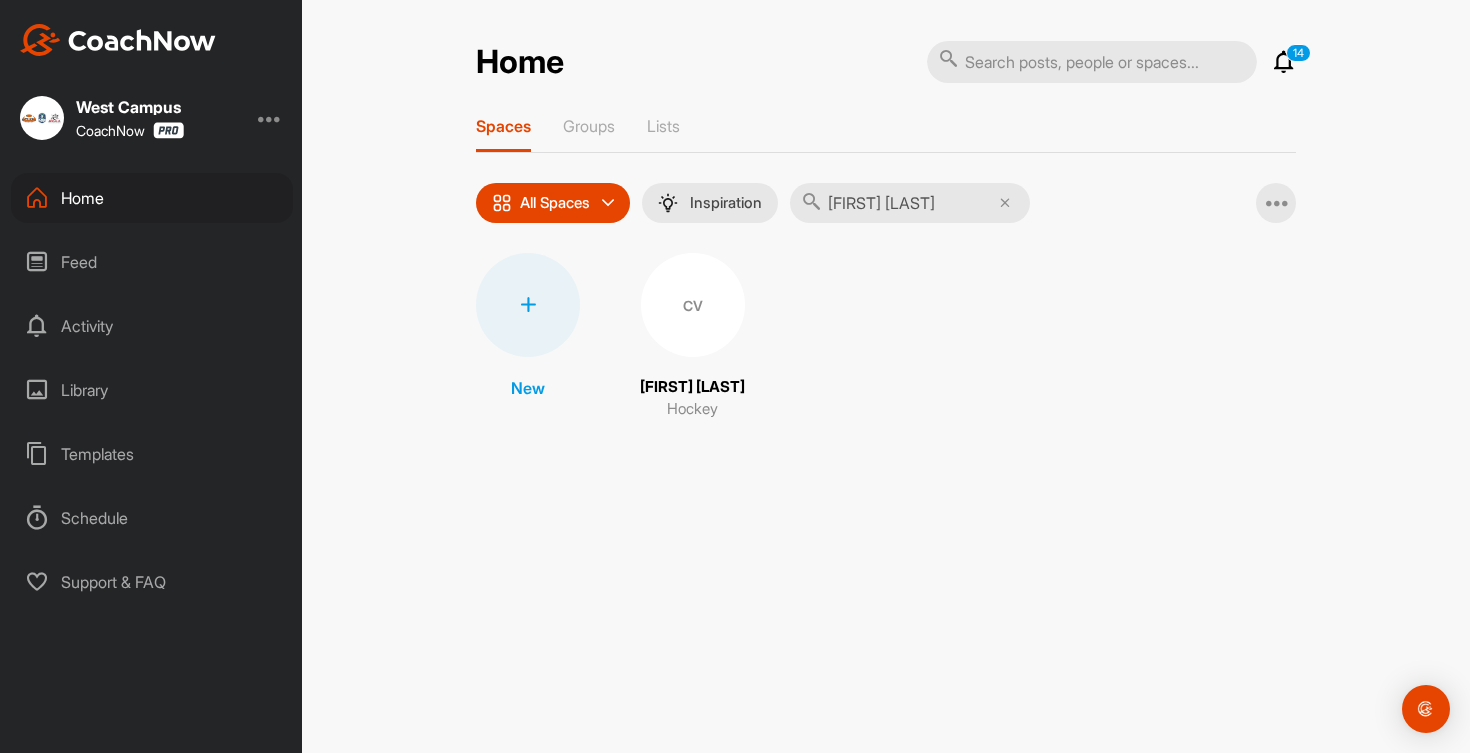 type on "[FIRST] [LAST]" 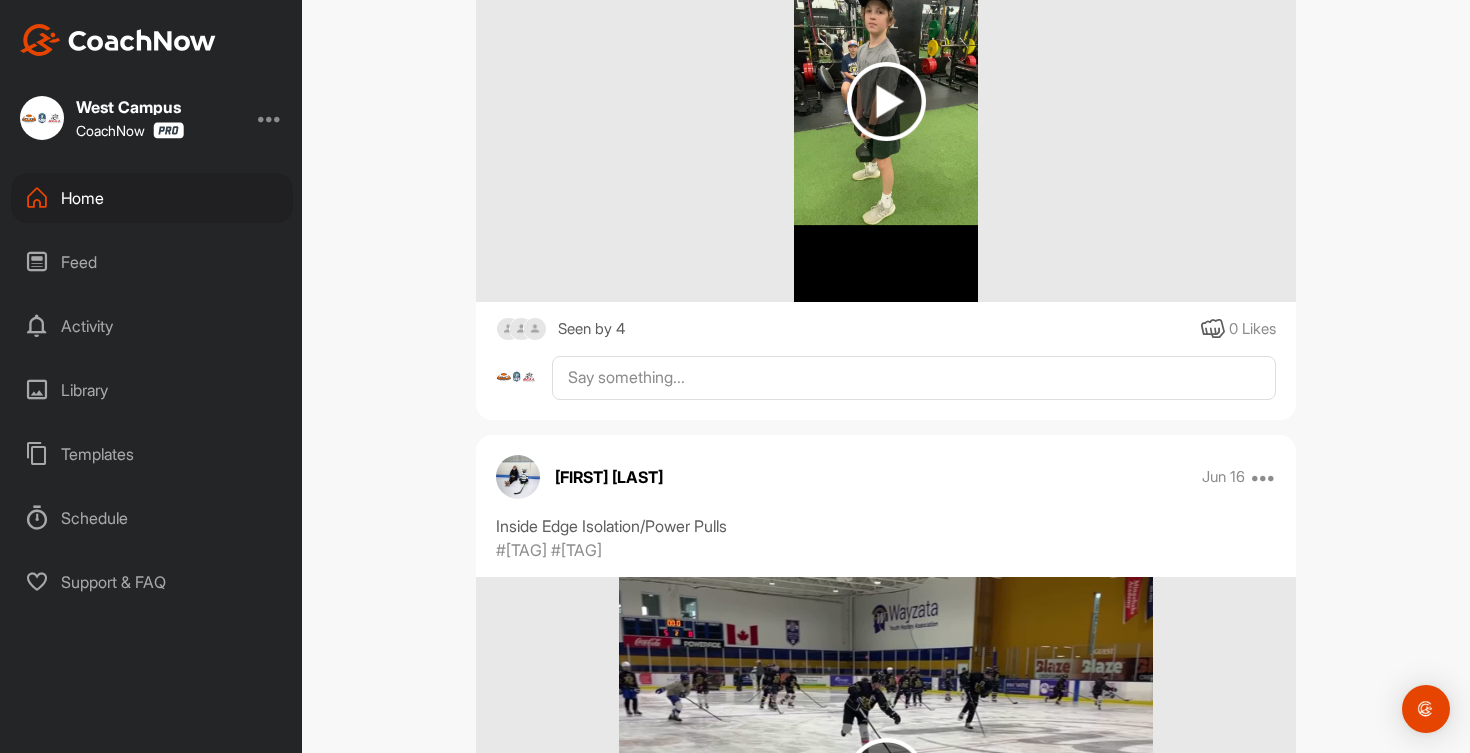 scroll, scrollTop: 2999, scrollLeft: 0, axis: vertical 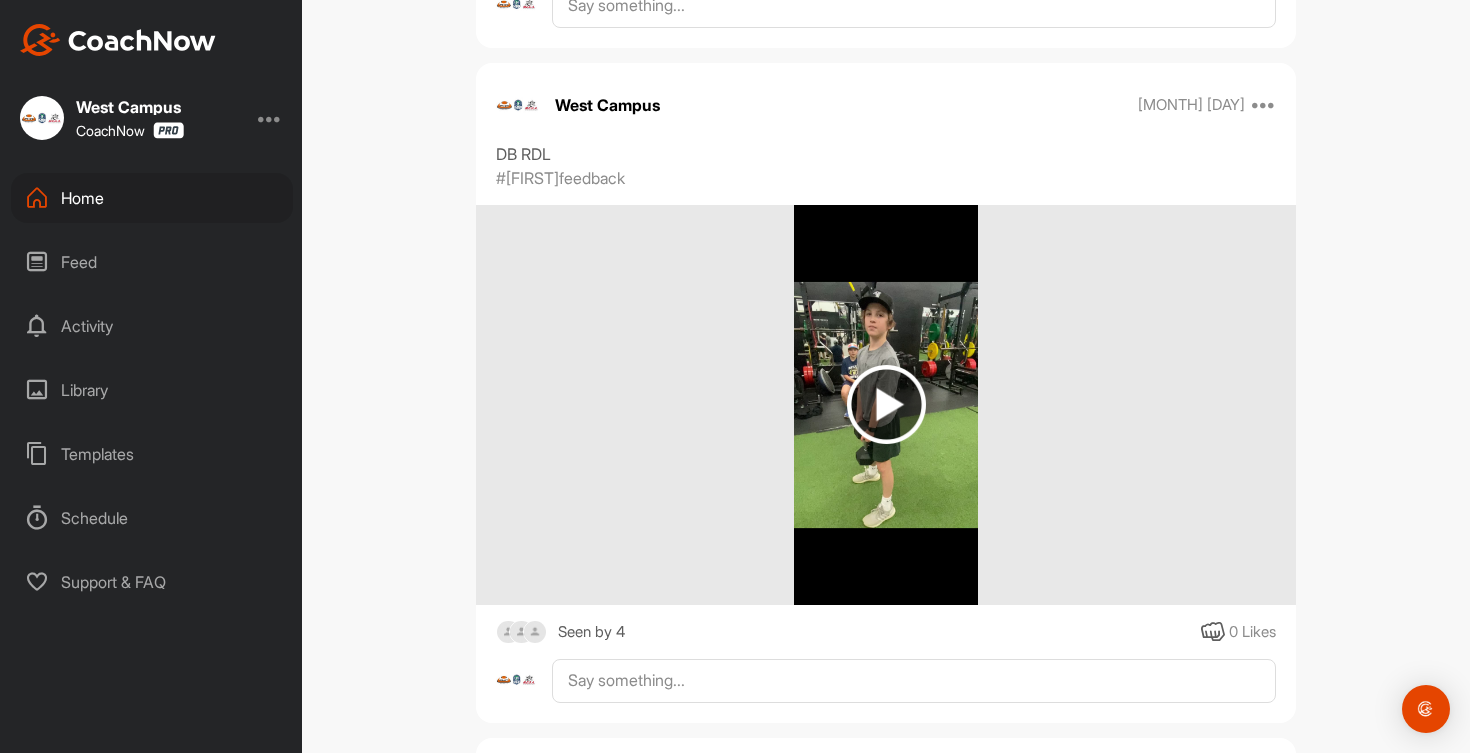 click at bounding box center (886, 404) 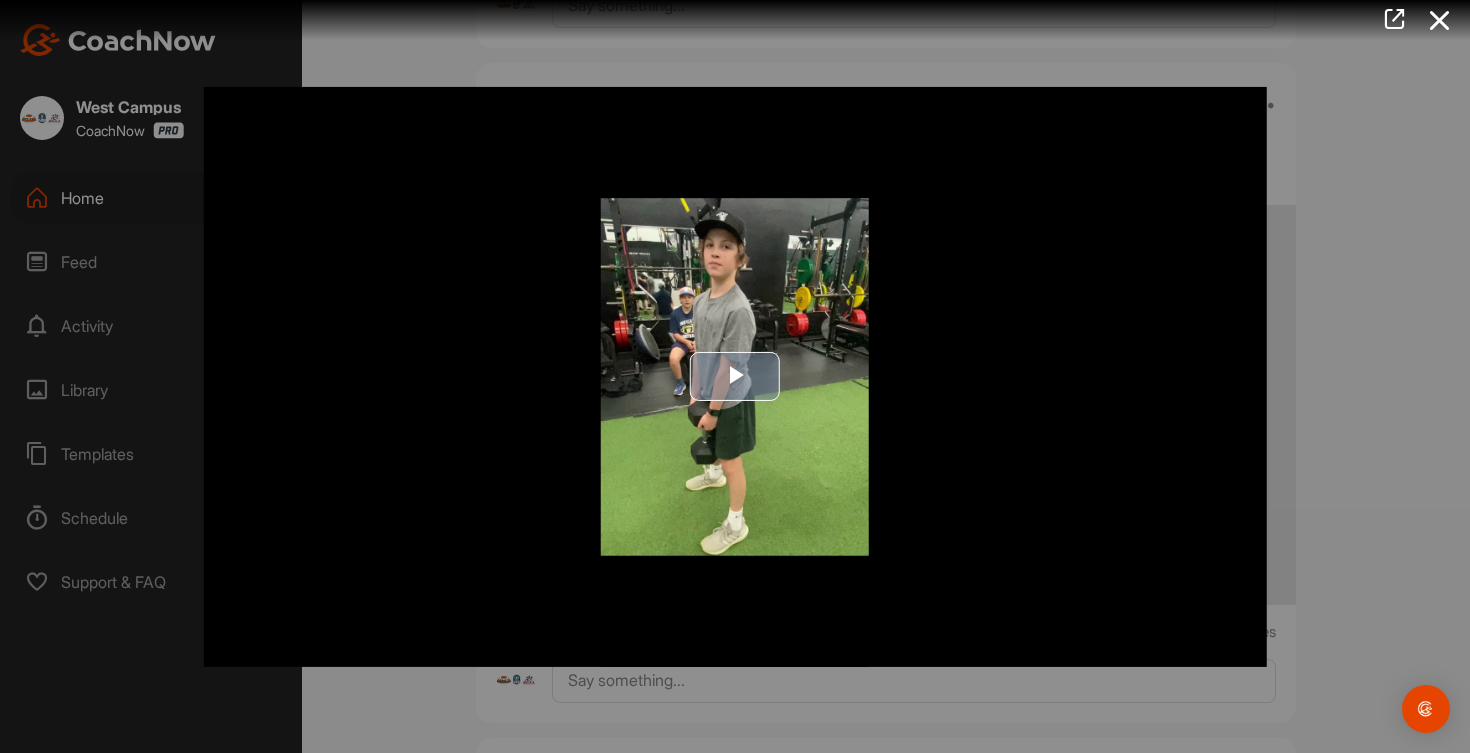 click on "Play Video" at bounding box center (735, 376) 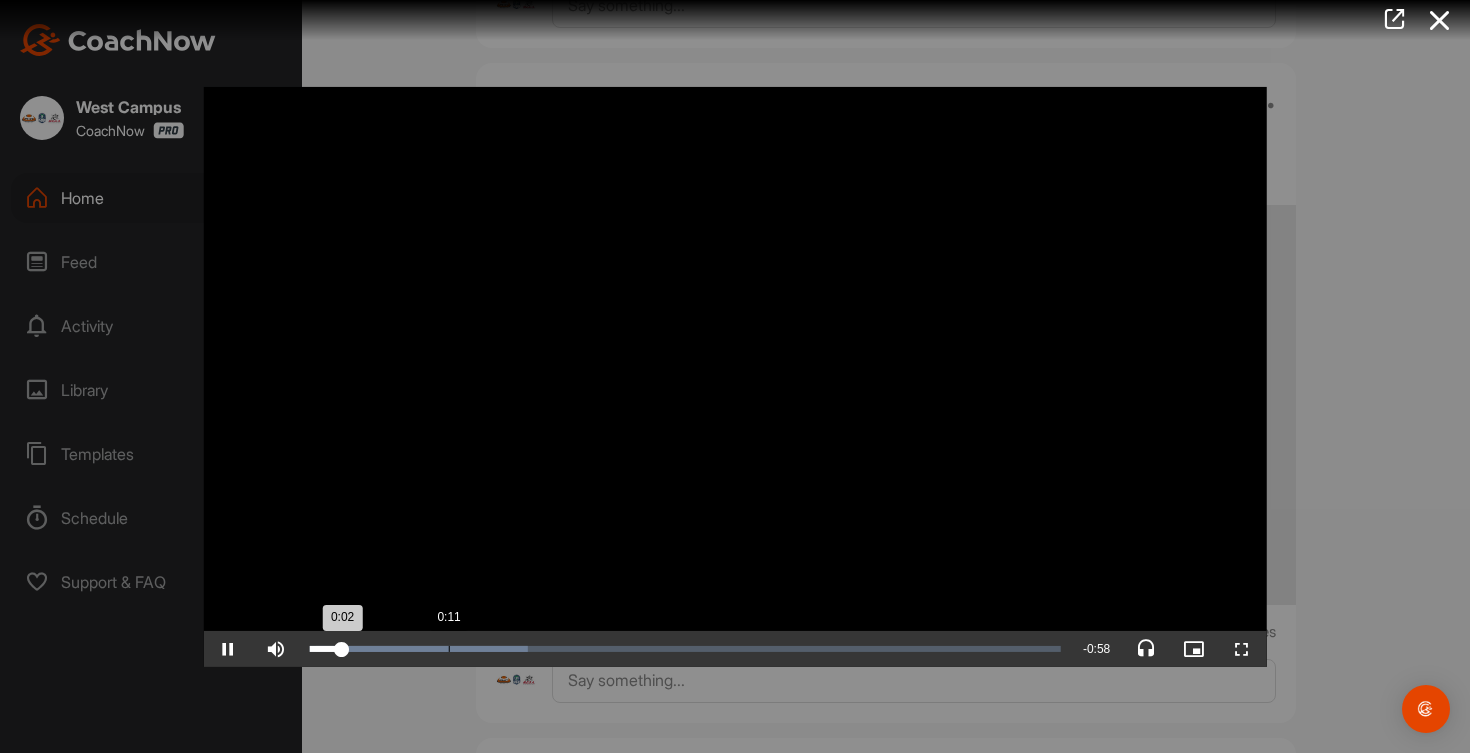 click on "Loaded :  29.00% 0:11 0:02" at bounding box center [685, 649] 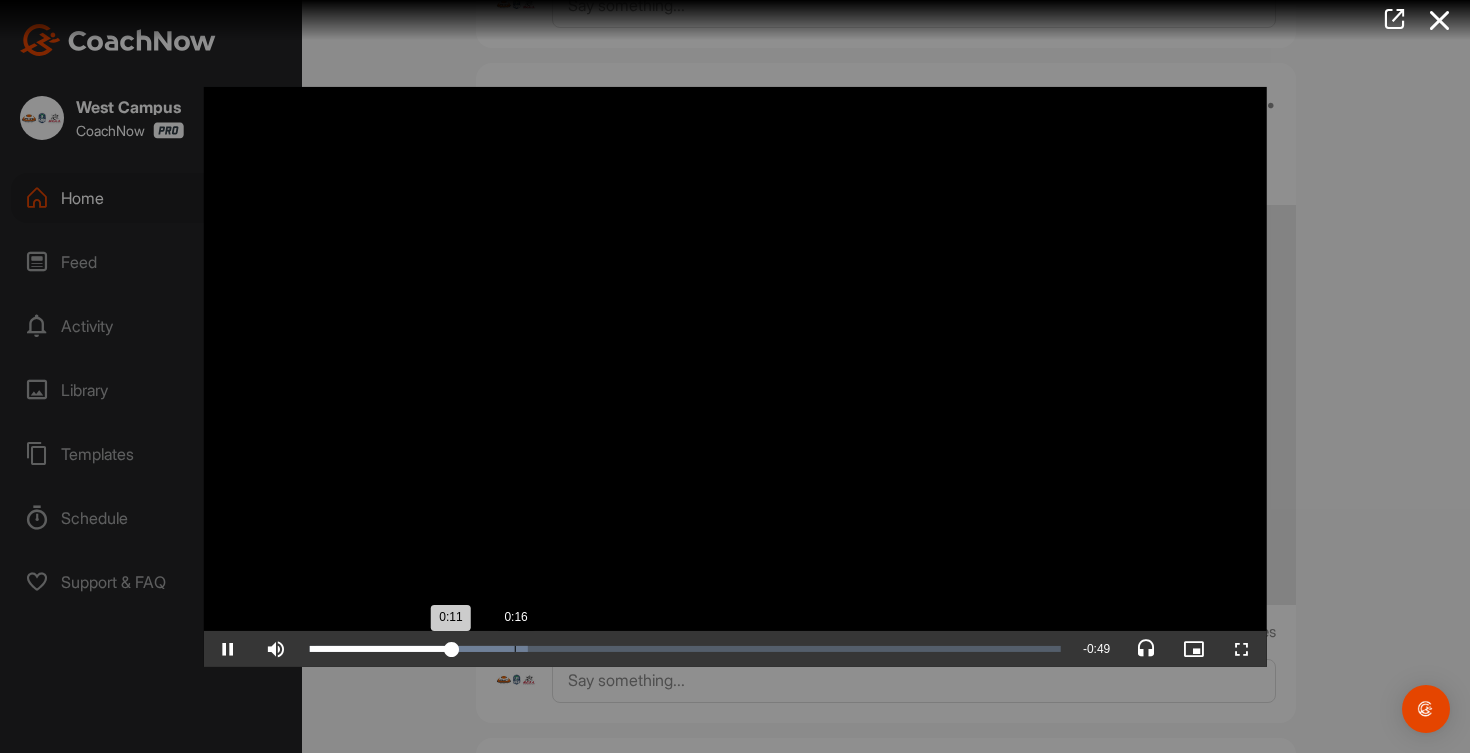 click on "Loaded :  29.00% 0:16 0:11" at bounding box center [685, 649] 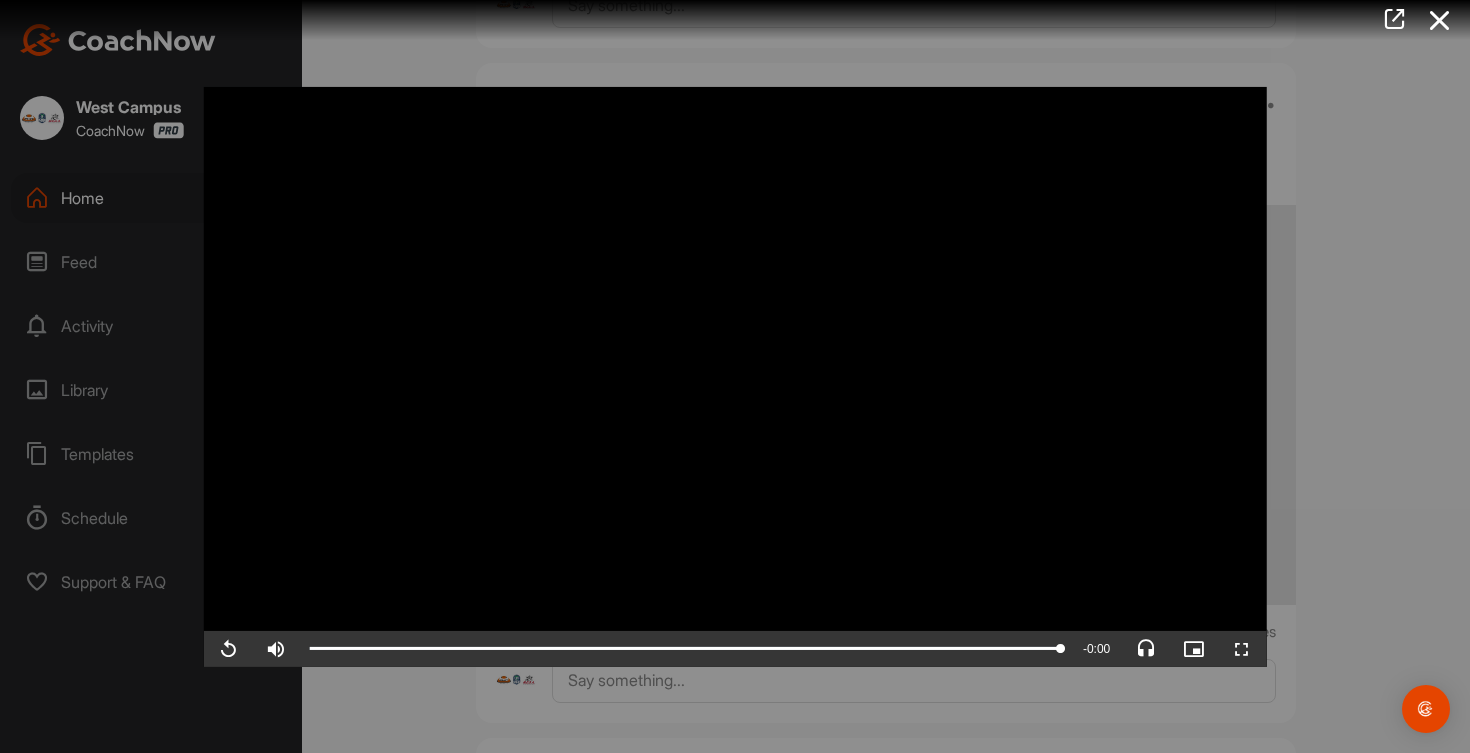 click at bounding box center (735, 376) 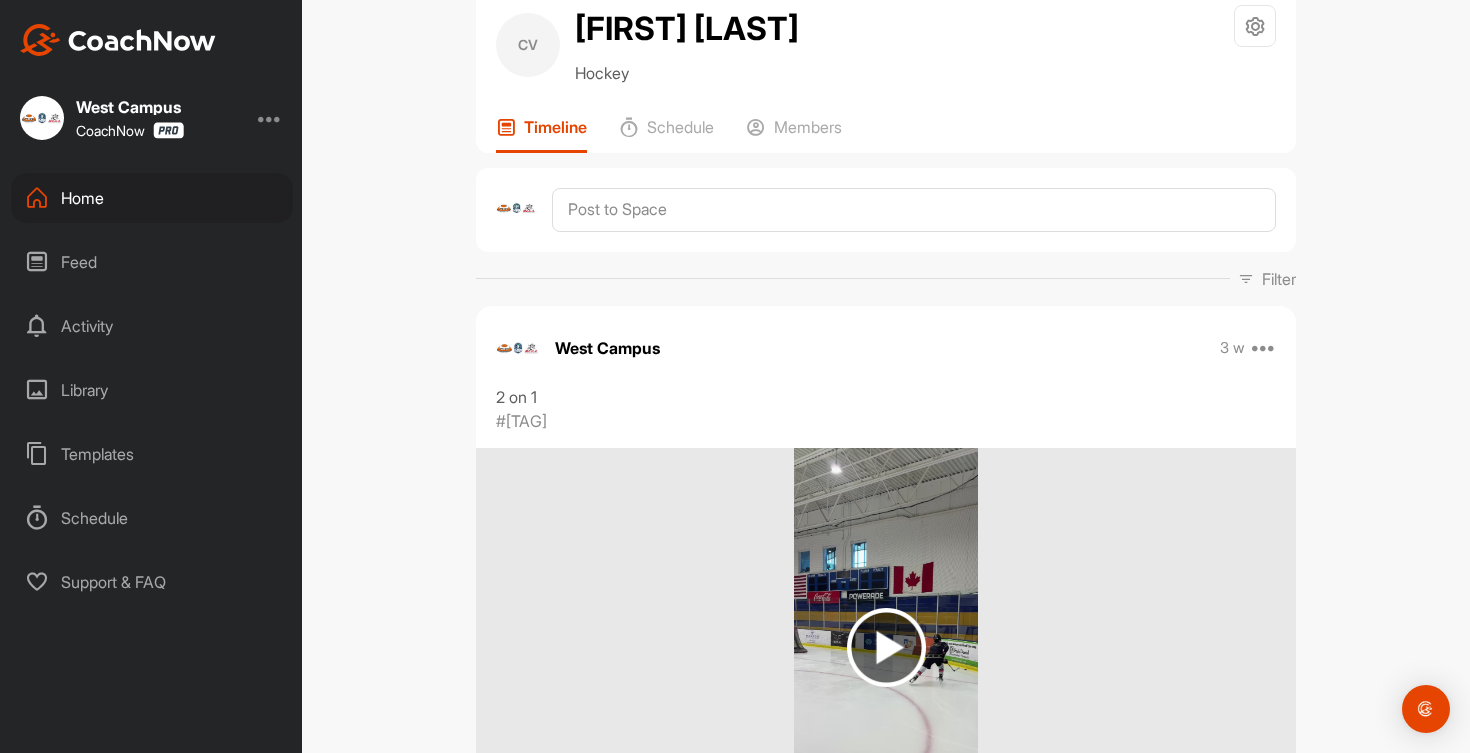 scroll, scrollTop: 0, scrollLeft: 0, axis: both 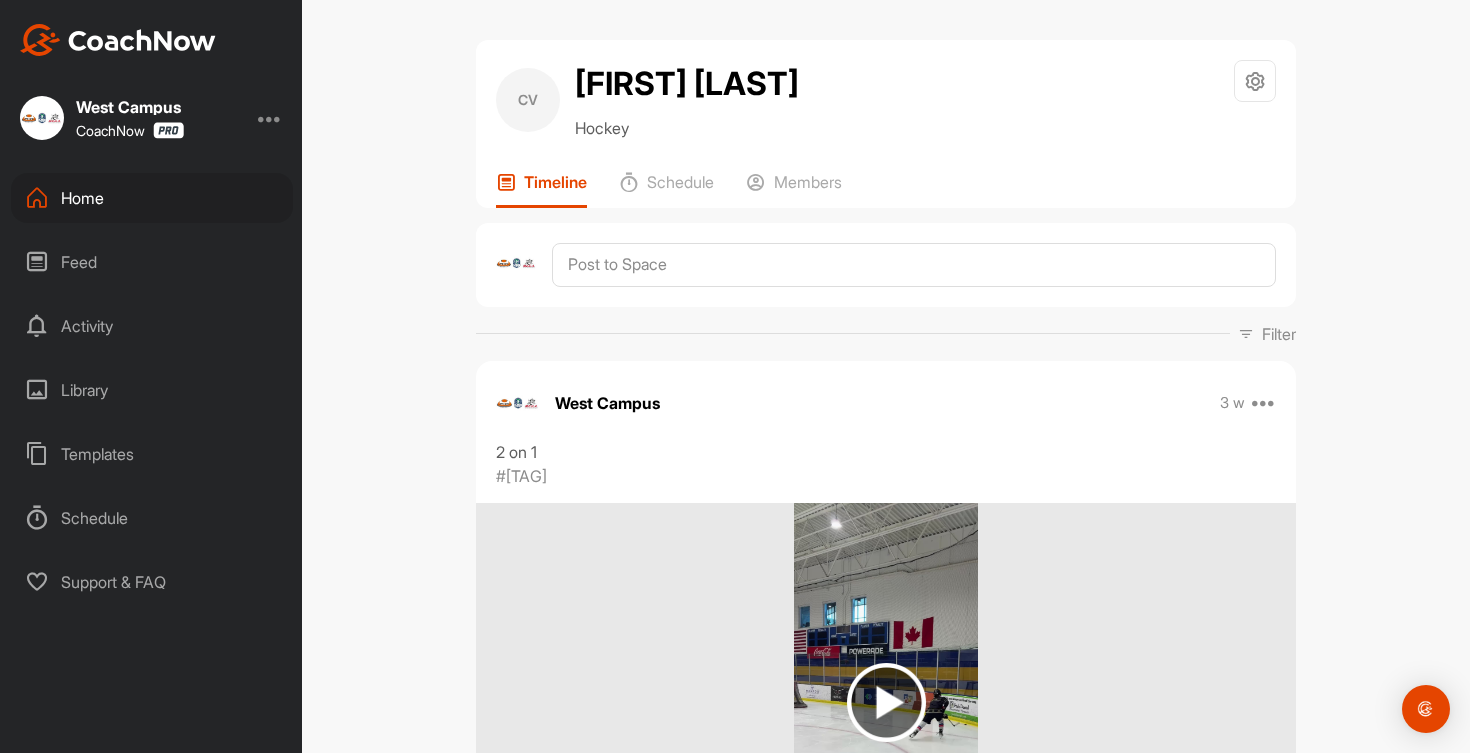 click on "Home" at bounding box center [152, 198] 